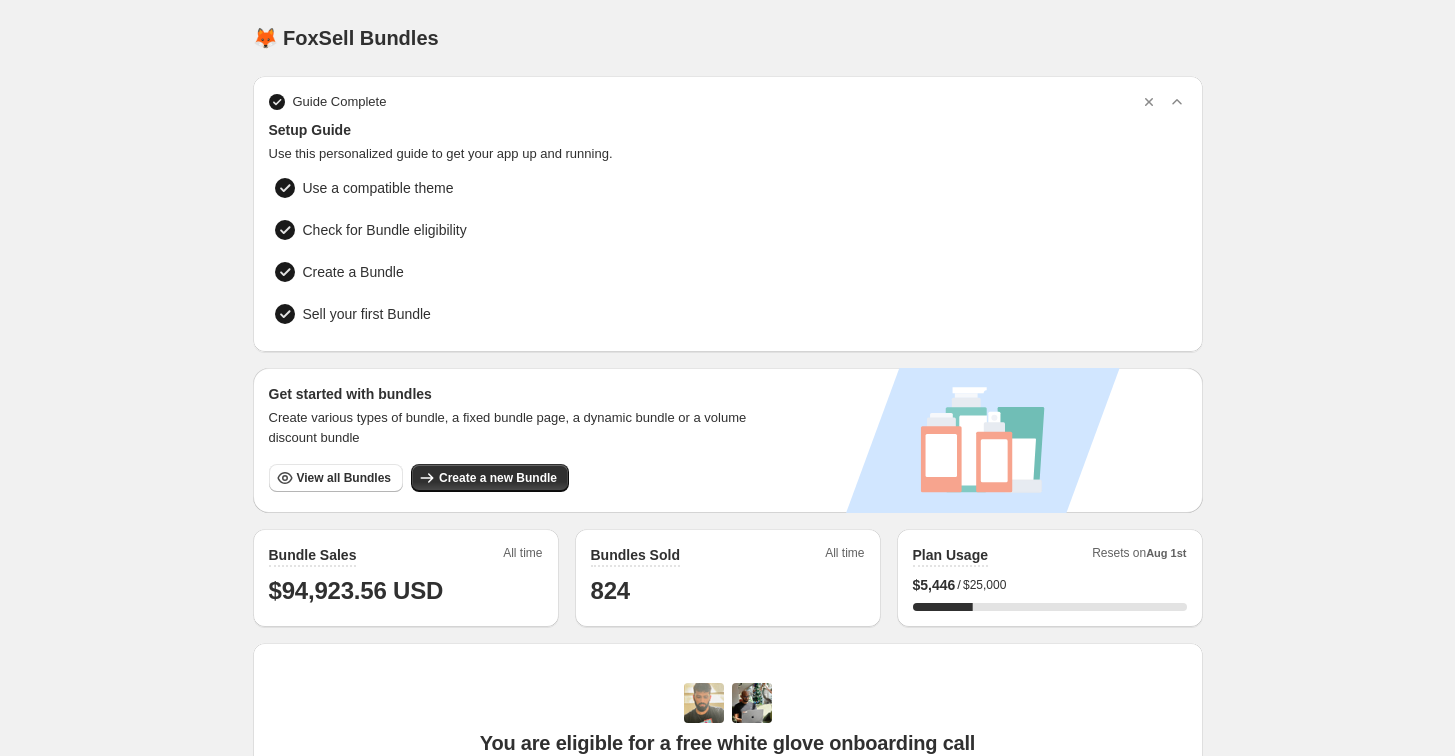 scroll, scrollTop: 506, scrollLeft: 0, axis: vertical 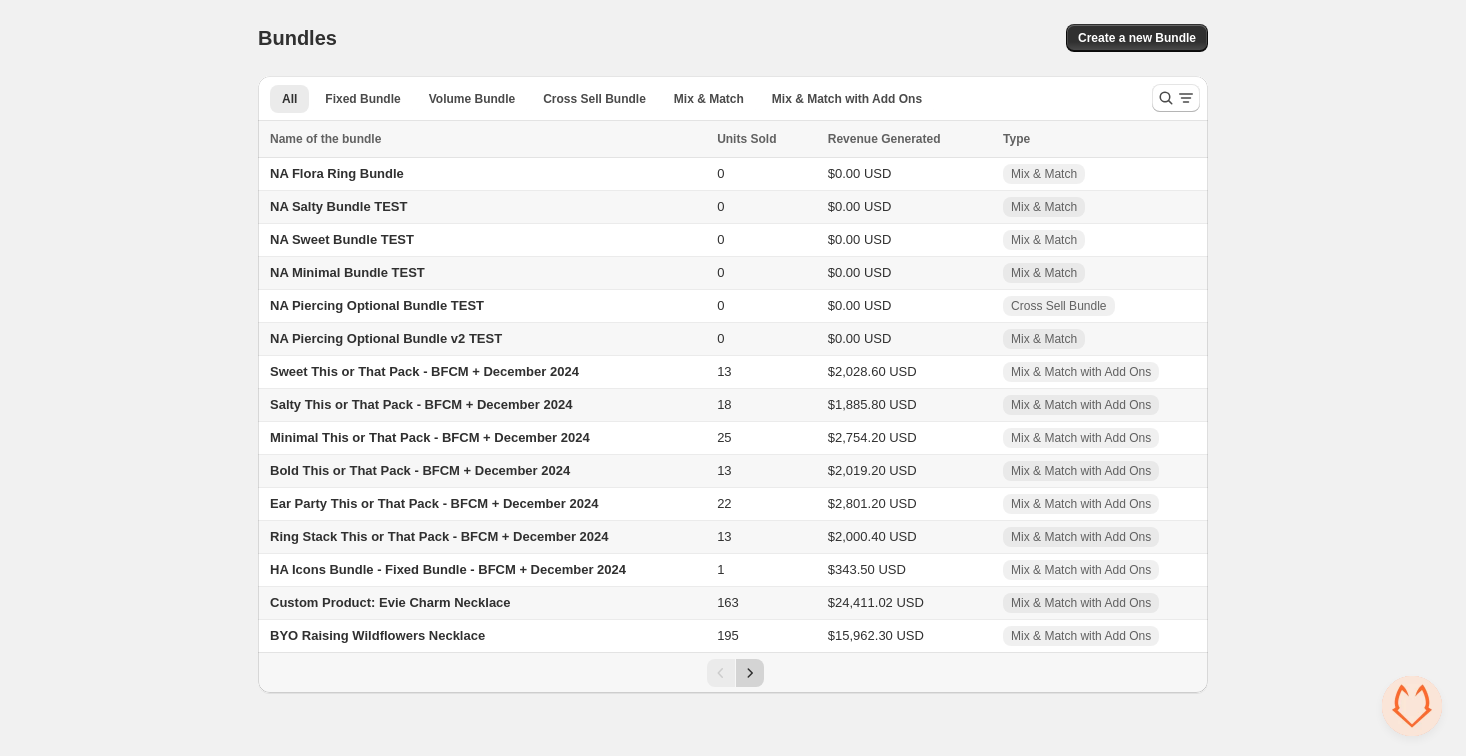 click 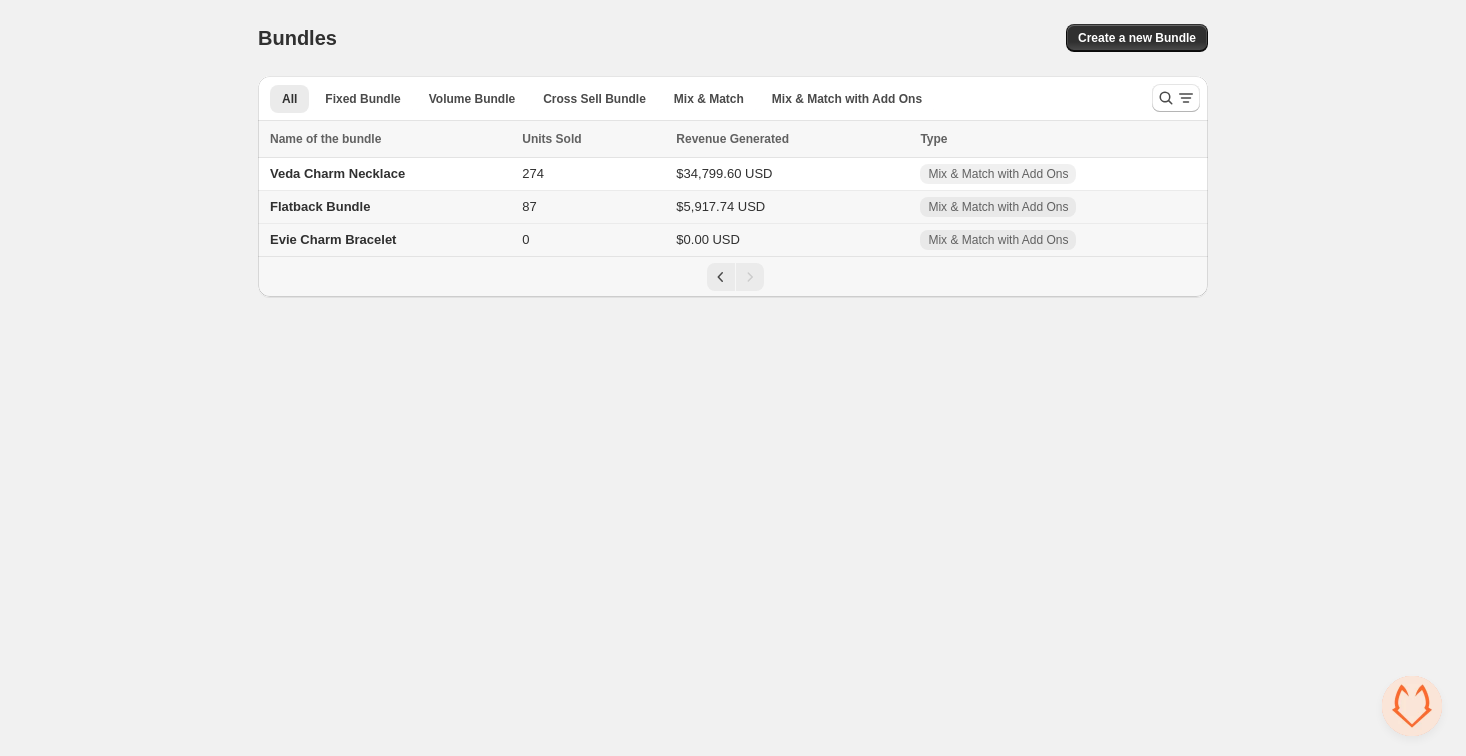 click on "Evie Charm Bracelet" at bounding box center [333, 239] 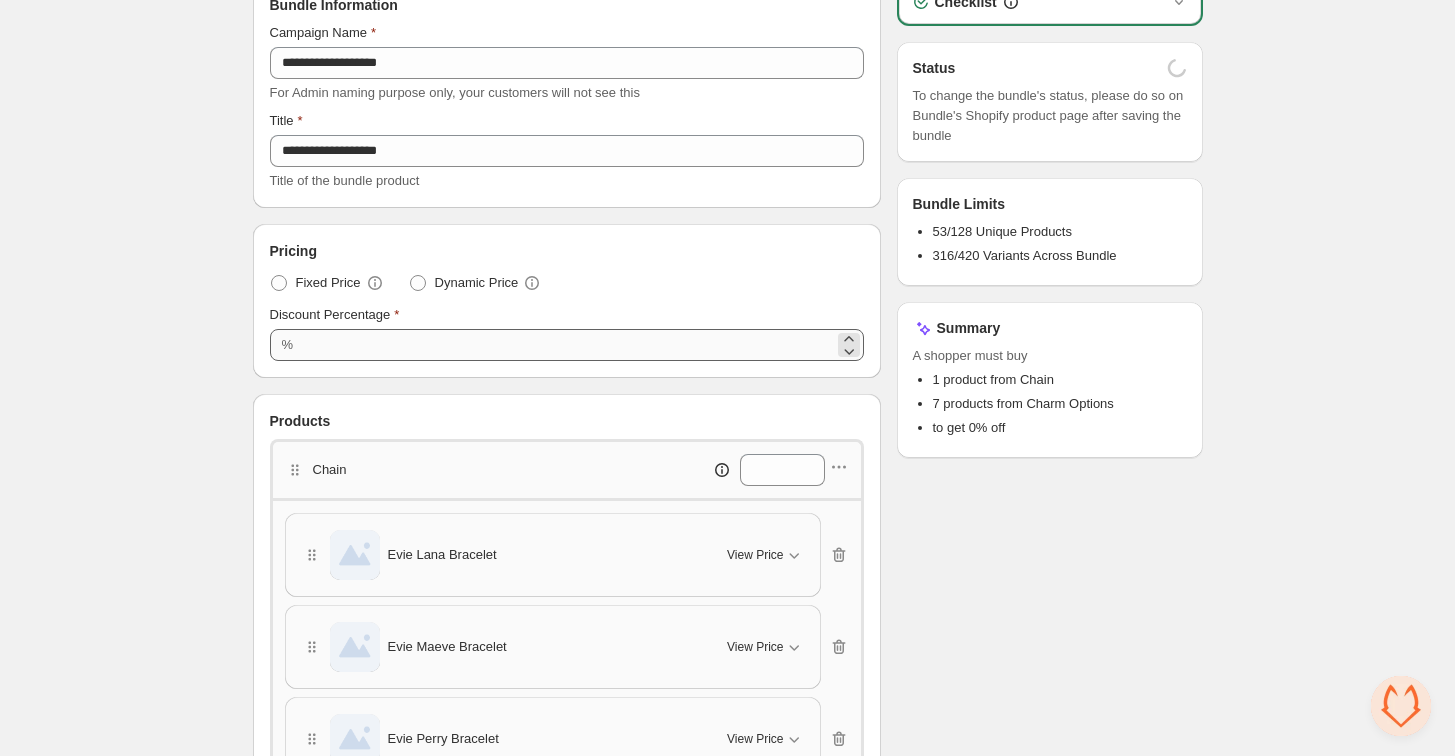 scroll, scrollTop: 325, scrollLeft: 0, axis: vertical 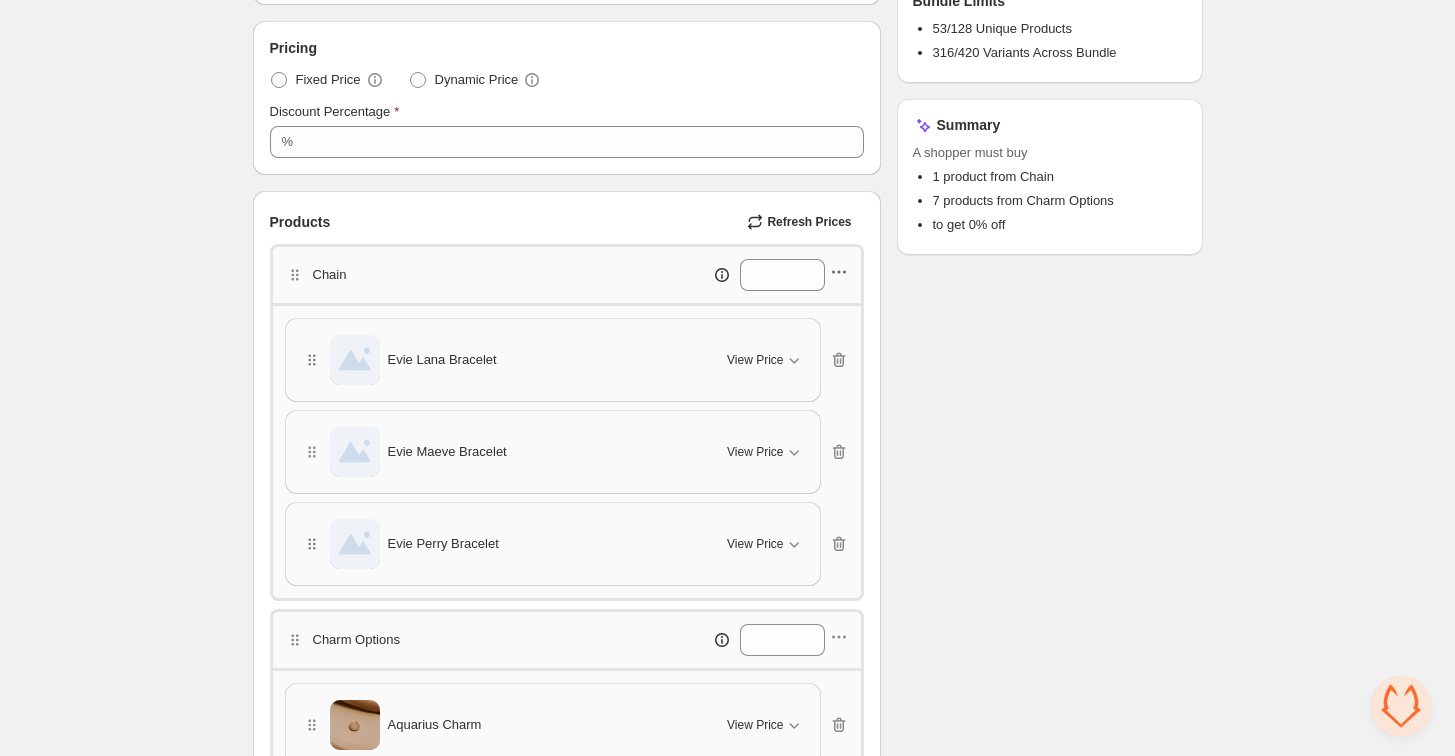 click 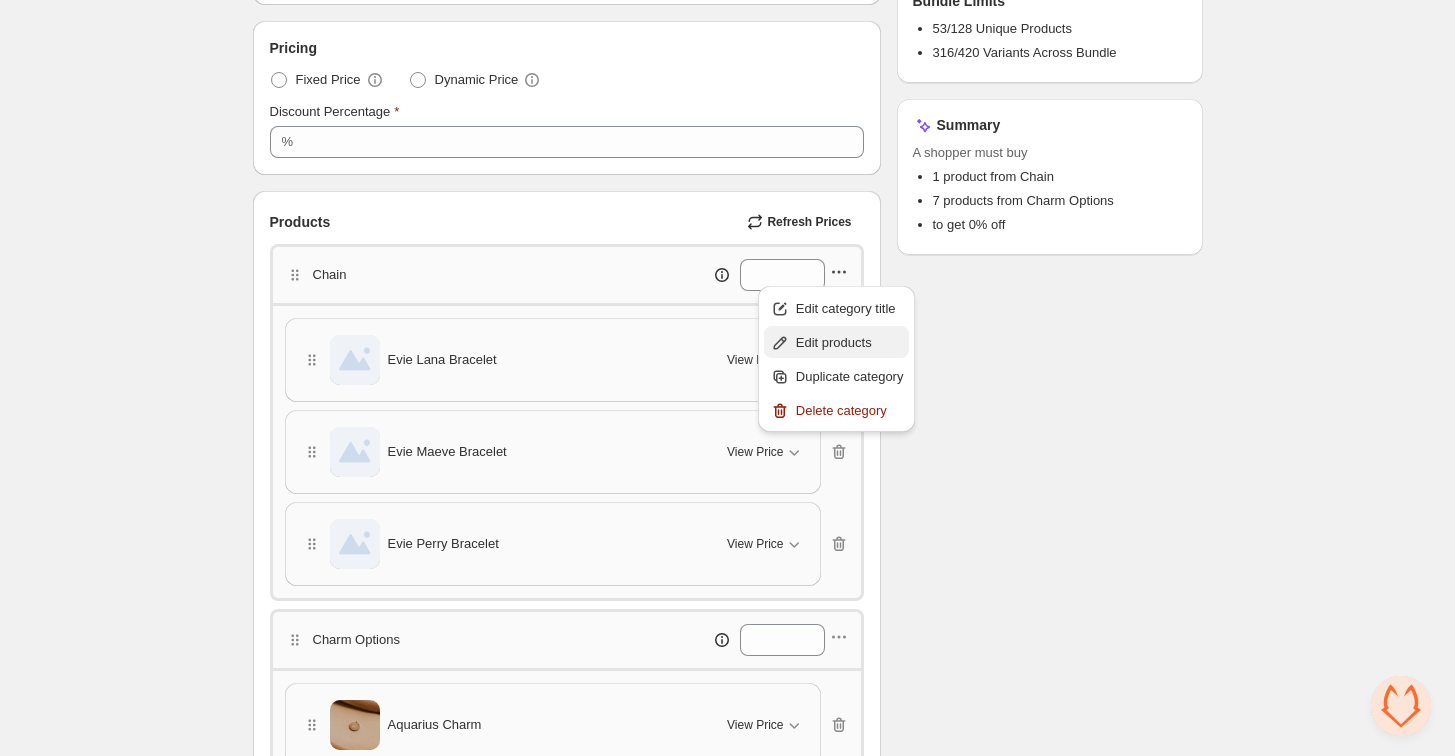 click on "Edit products" at bounding box center [850, 343] 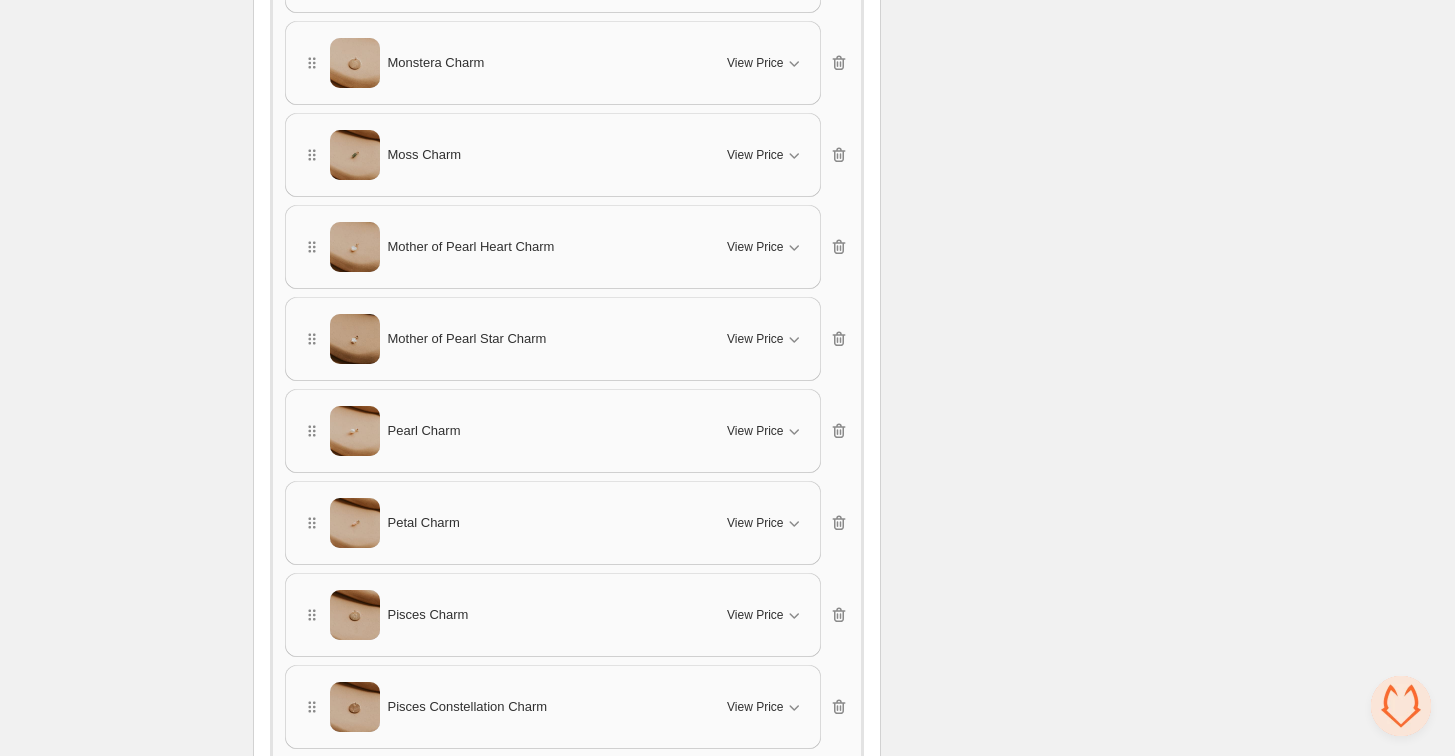 scroll, scrollTop: 2916, scrollLeft: 0, axis: vertical 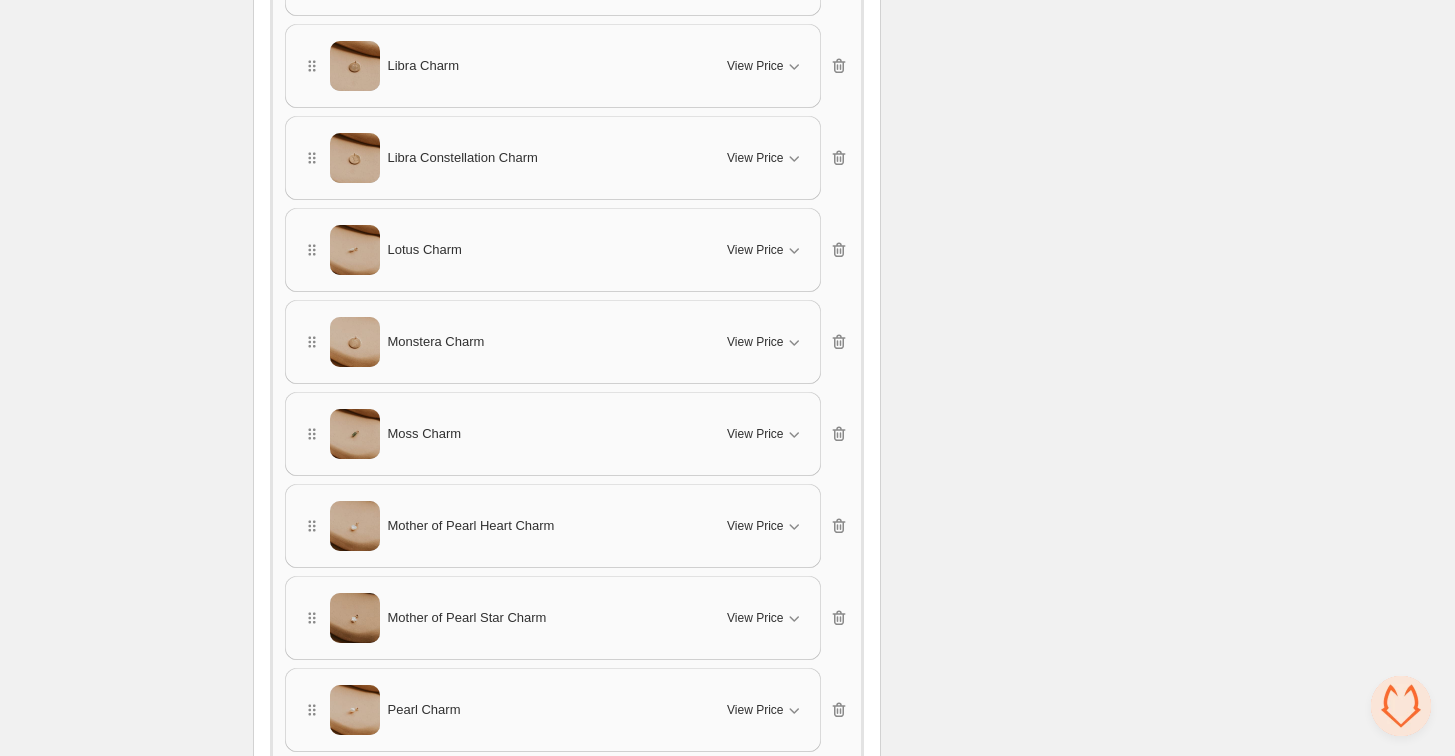 type 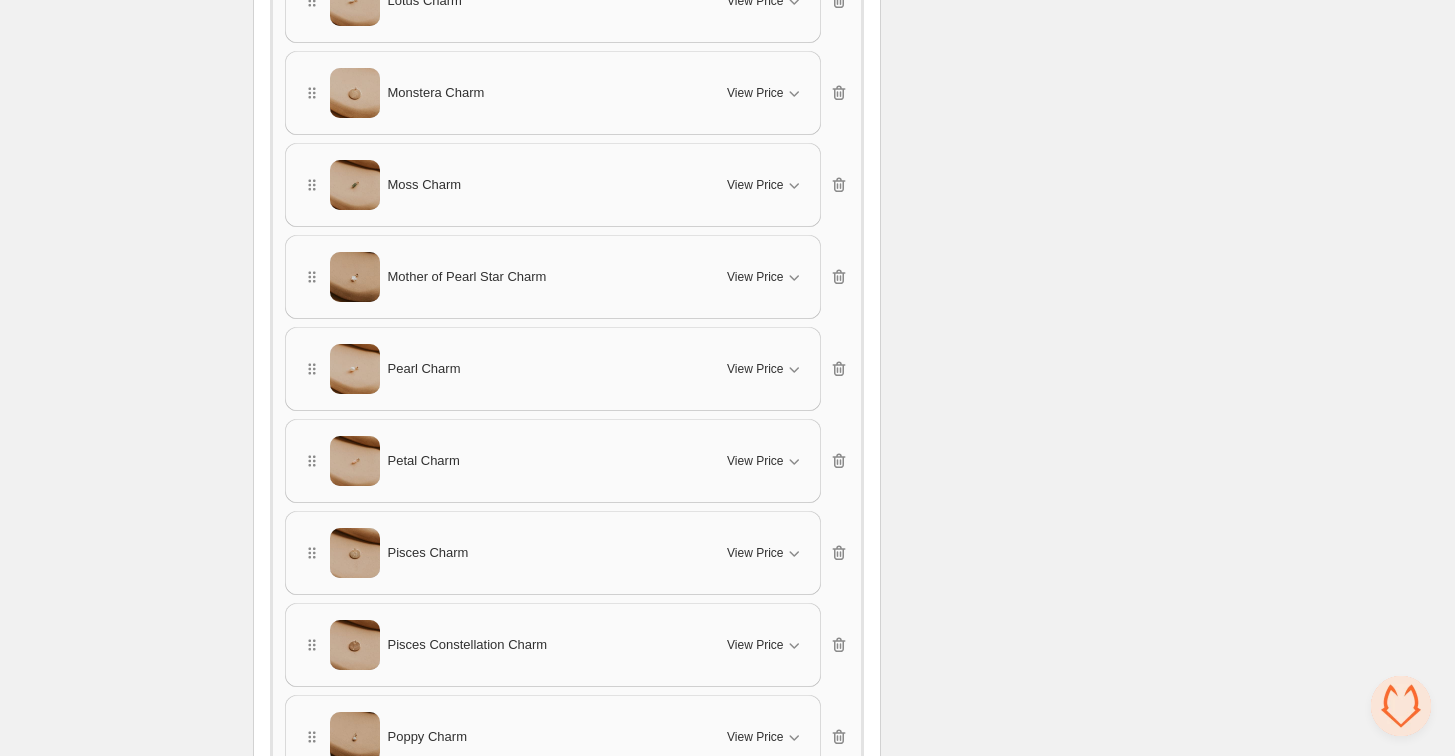 scroll, scrollTop: 3285, scrollLeft: 0, axis: vertical 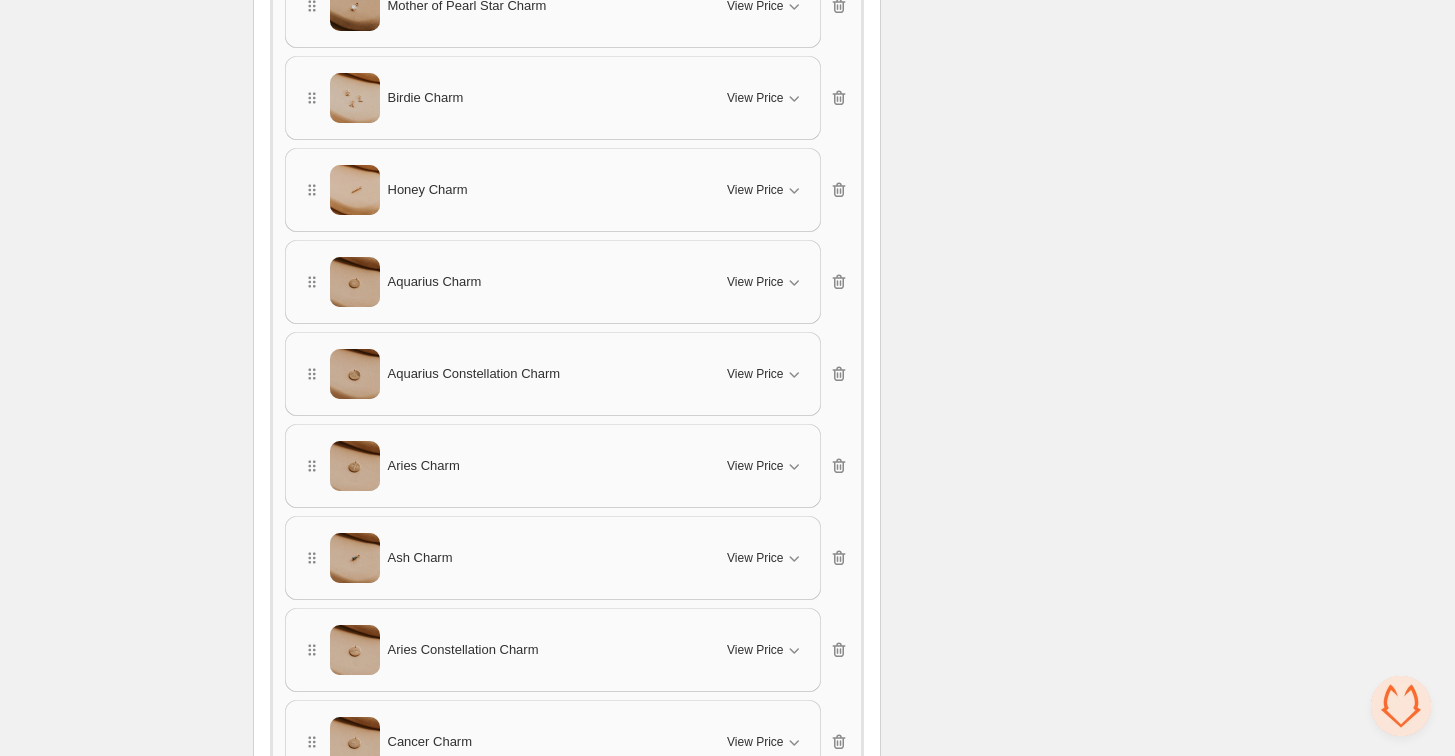 drag, startPoint x: 318, startPoint y: 524, endPoint x: 318, endPoint y: 570, distance: 46 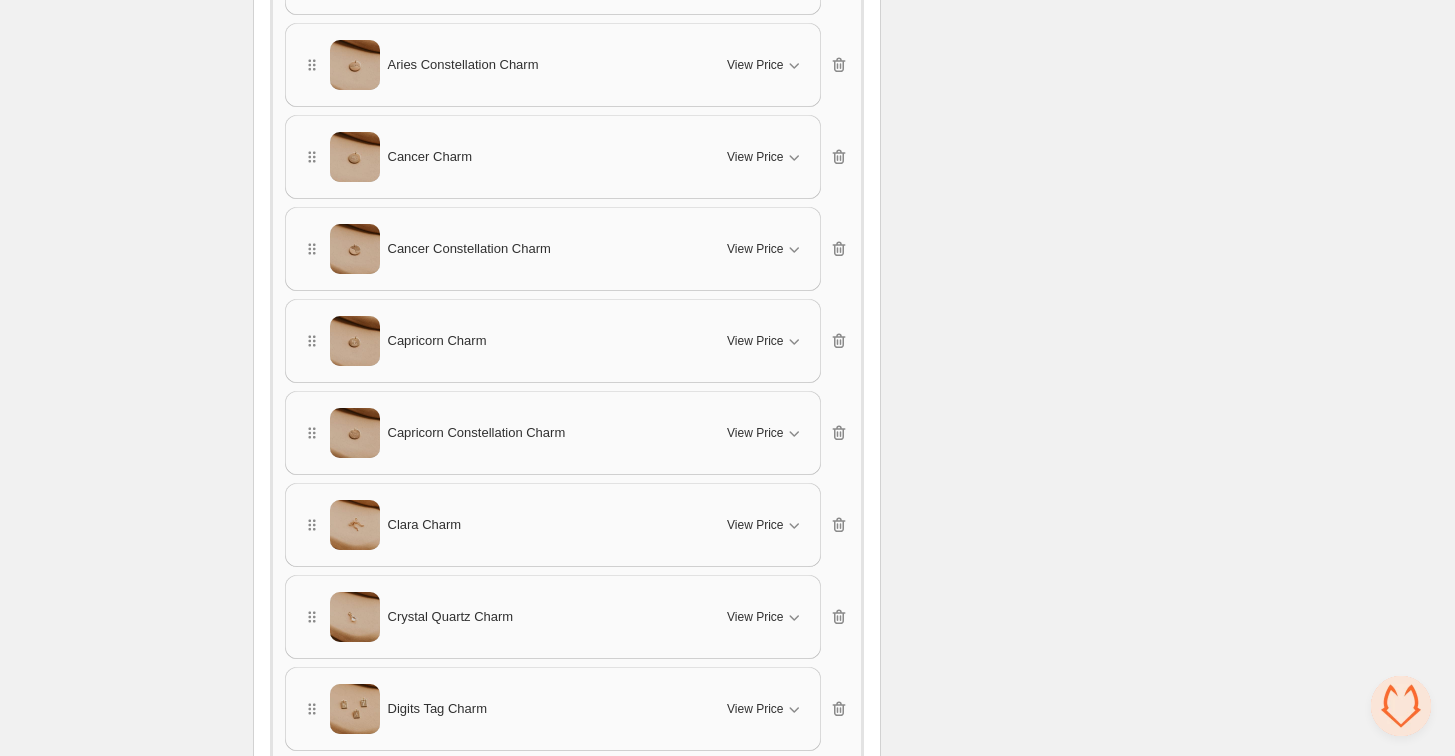 scroll, scrollTop: 1875, scrollLeft: 0, axis: vertical 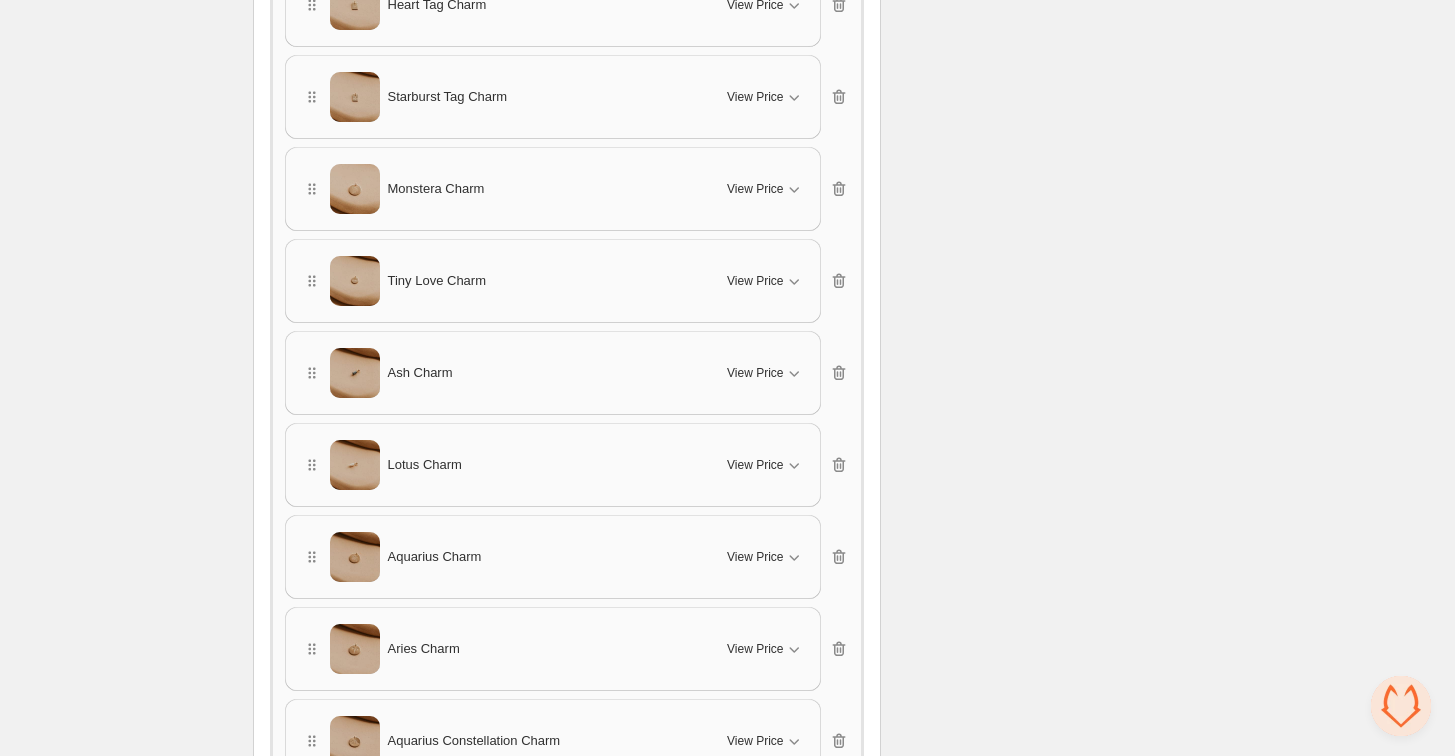 drag, startPoint x: 308, startPoint y: 643, endPoint x: 325, endPoint y: 526, distance: 118.22859 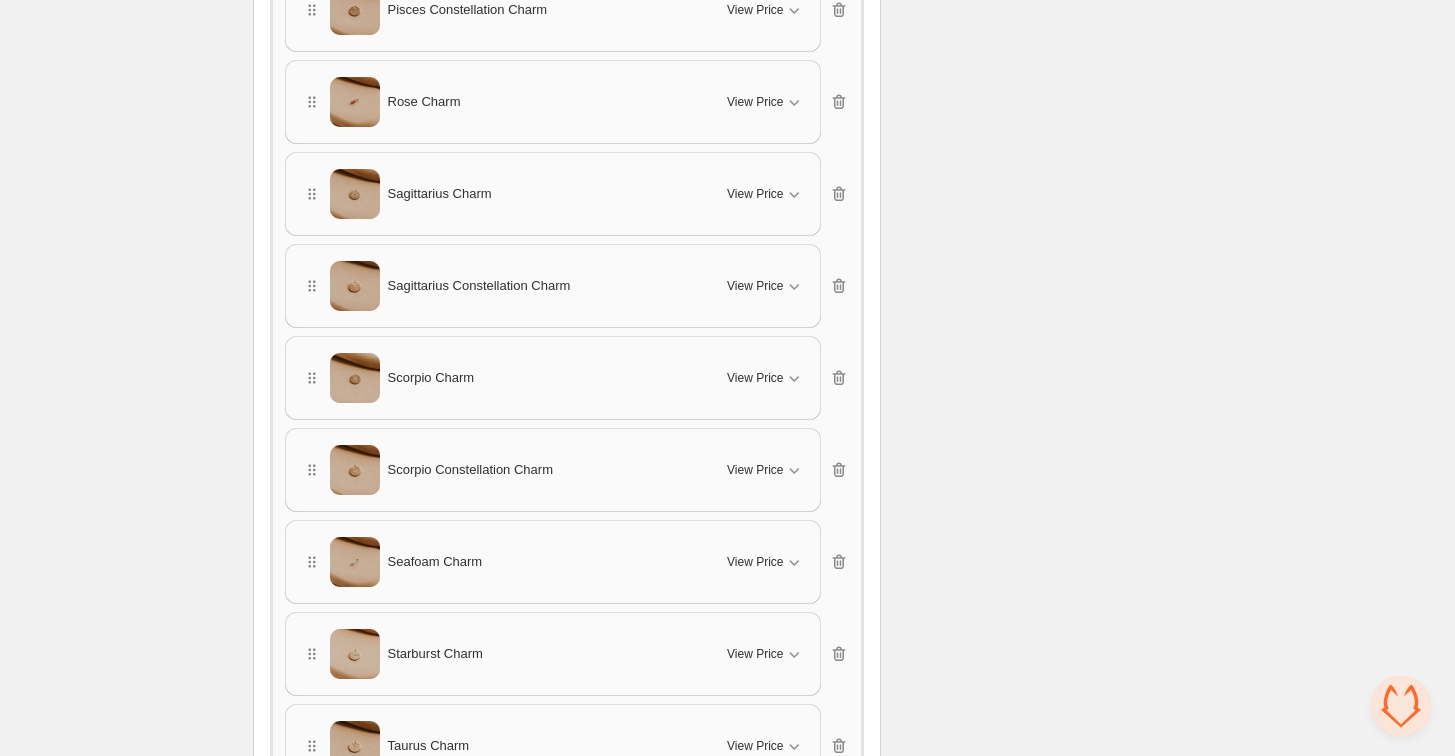 scroll, scrollTop: 4902, scrollLeft: 0, axis: vertical 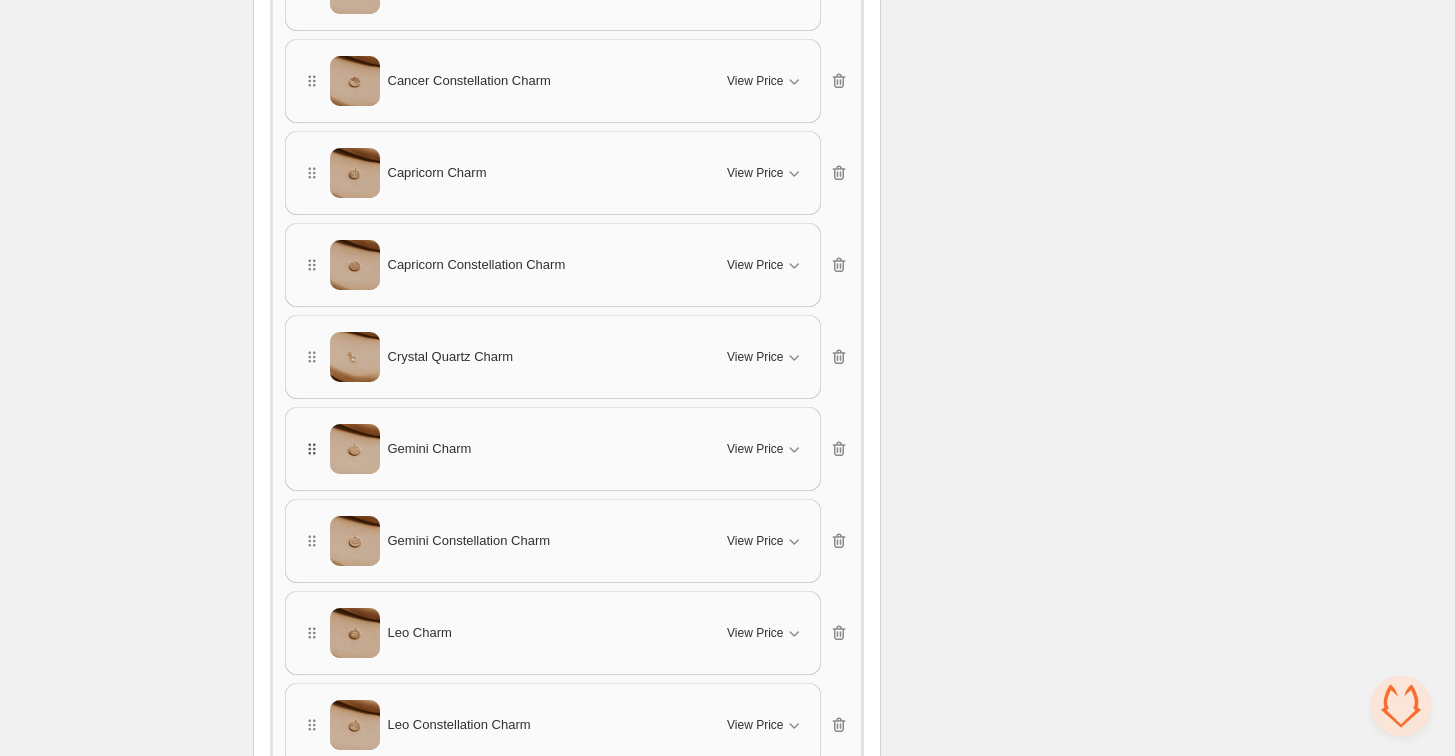 click 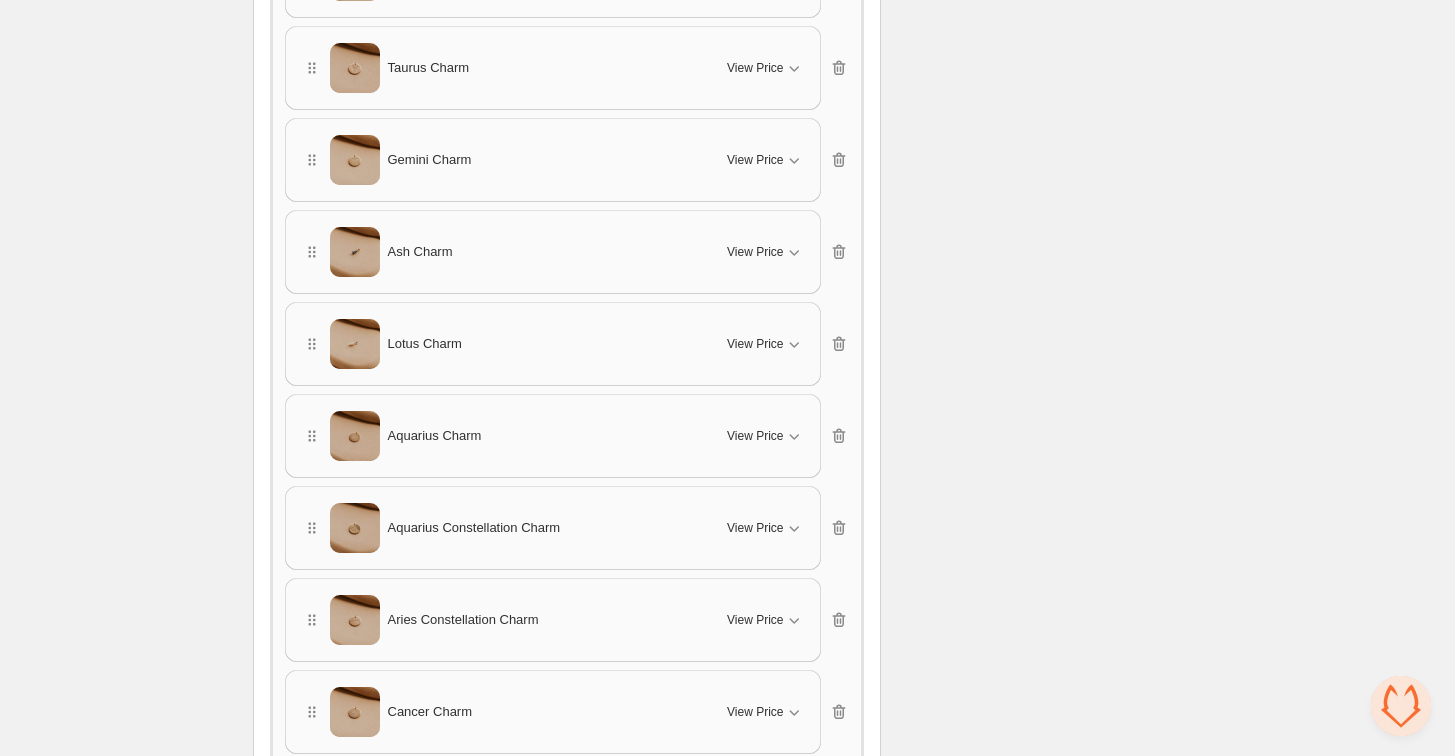 scroll, scrollTop: 2850, scrollLeft: 0, axis: vertical 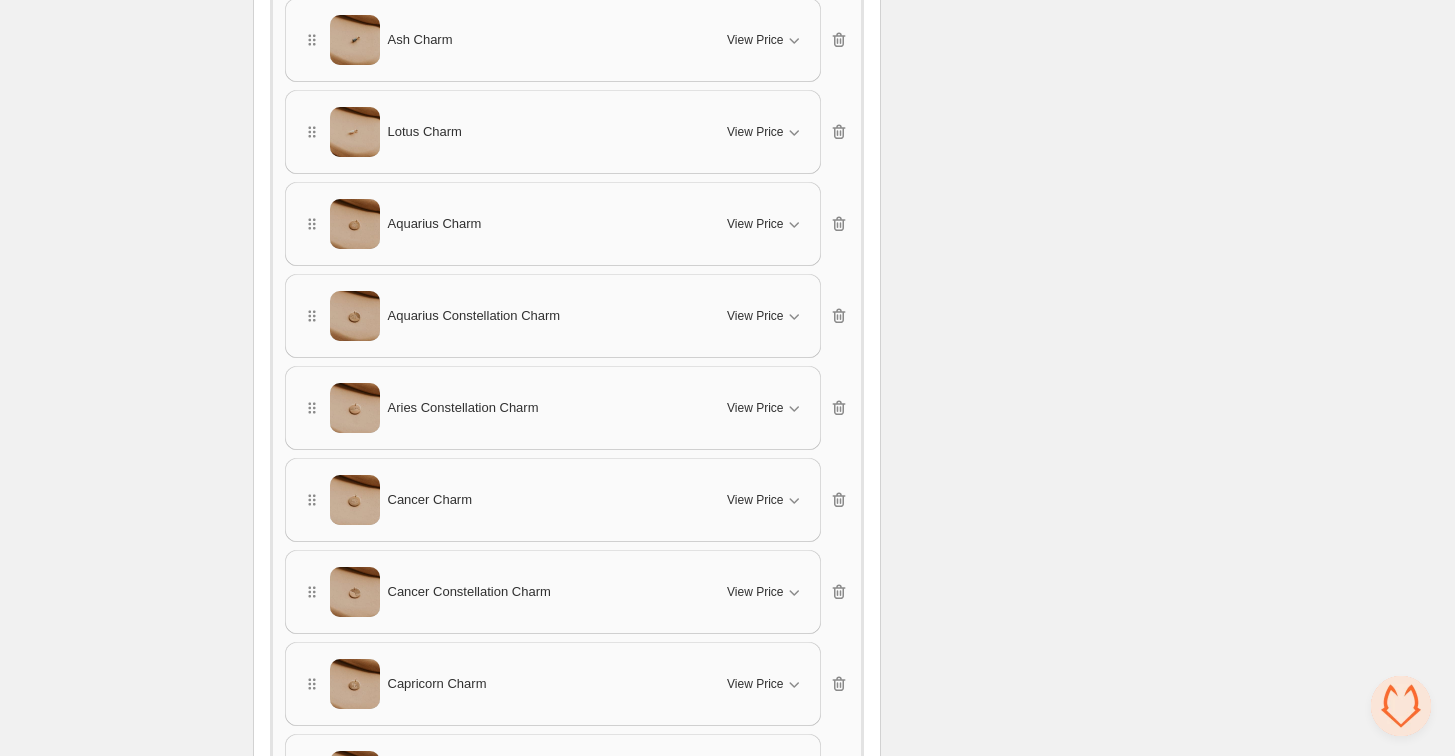 drag, startPoint x: 303, startPoint y: 486, endPoint x: 331, endPoint y: 399, distance: 91.394745 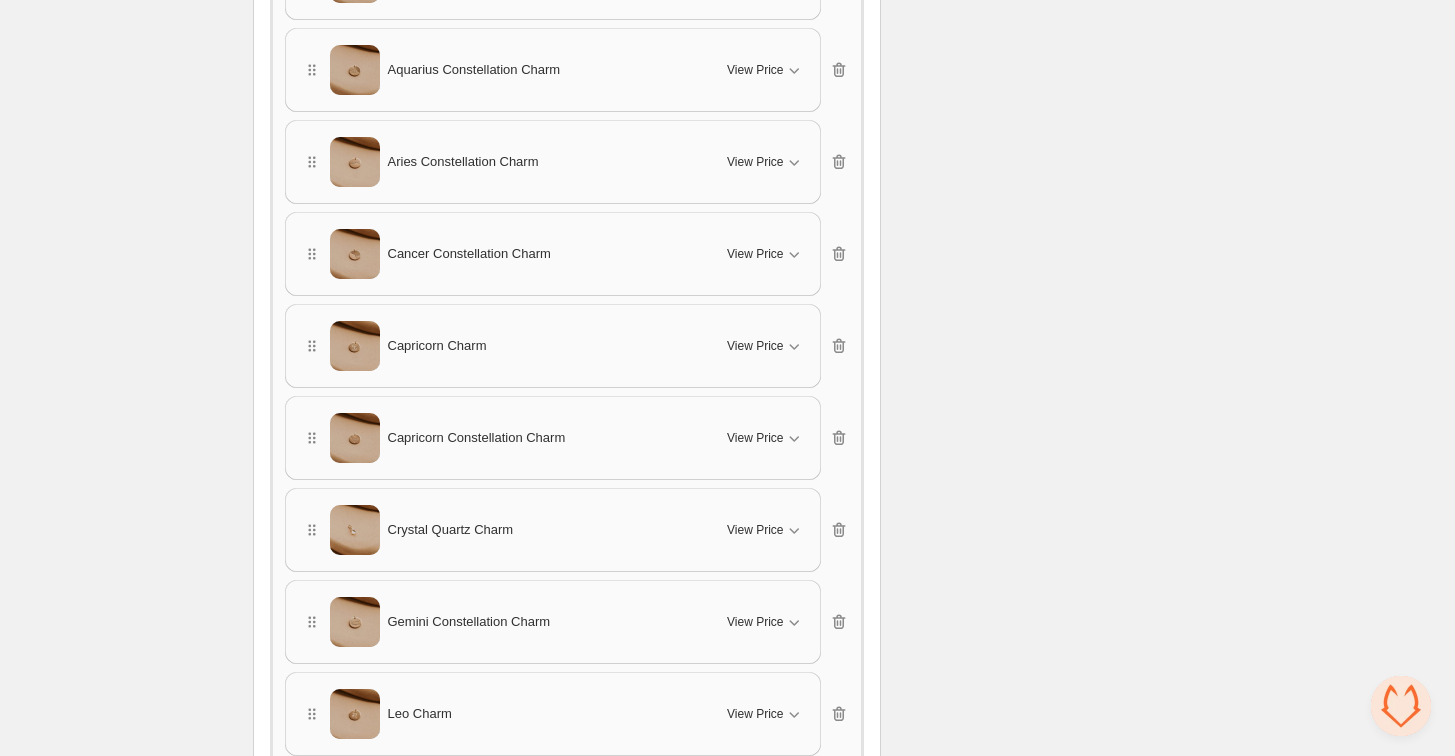 scroll, scrollTop: 3331, scrollLeft: 0, axis: vertical 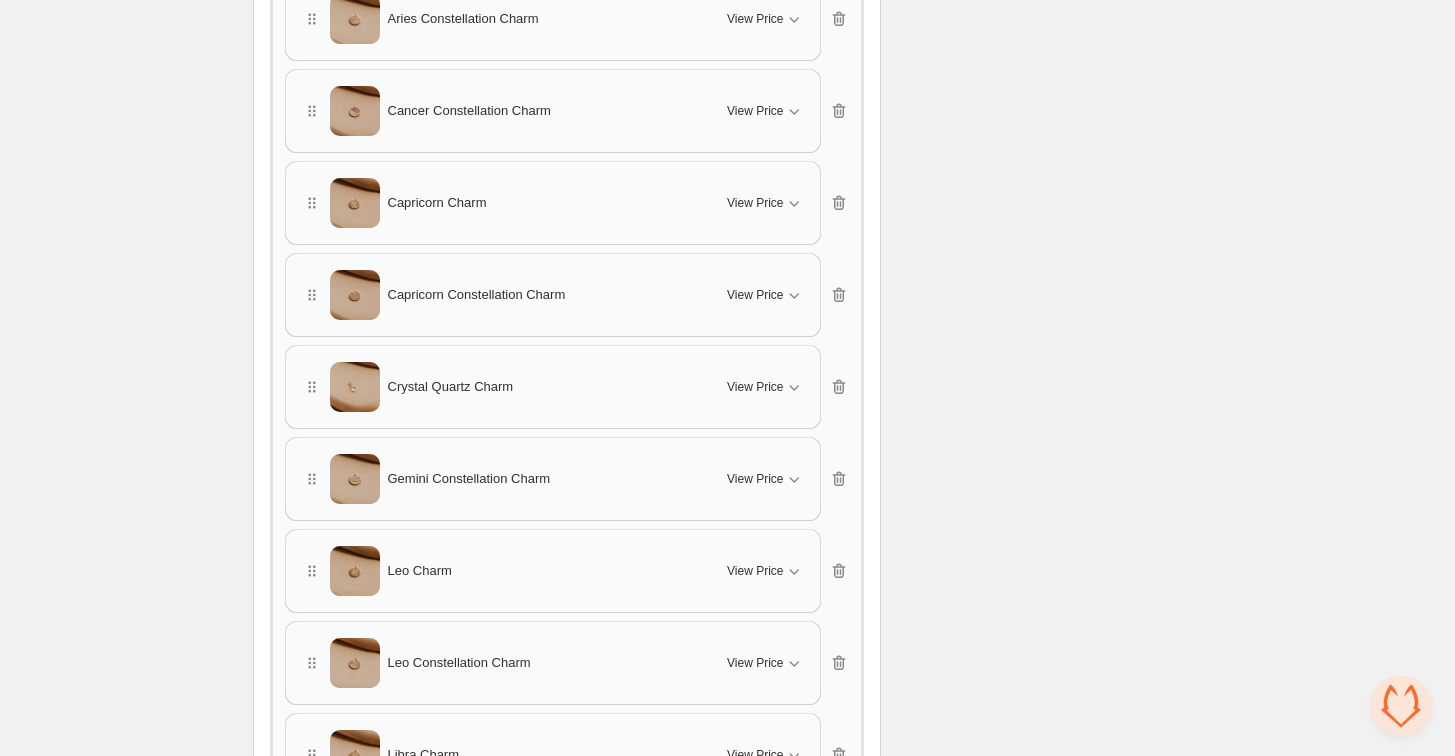 drag, startPoint x: 310, startPoint y: 553, endPoint x: 330, endPoint y: 381, distance: 173.15889 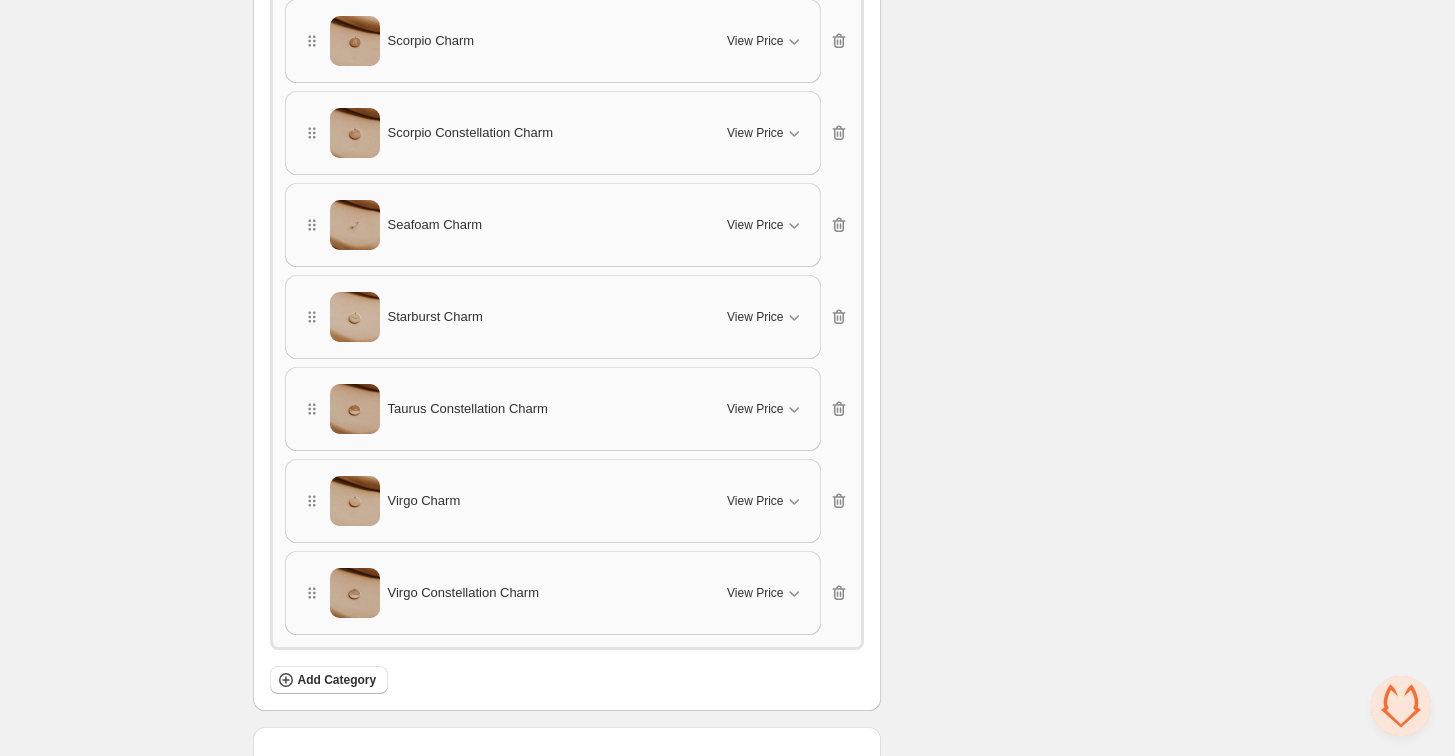 scroll, scrollTop: 5055, scrollLeft: 0, axis: vertical 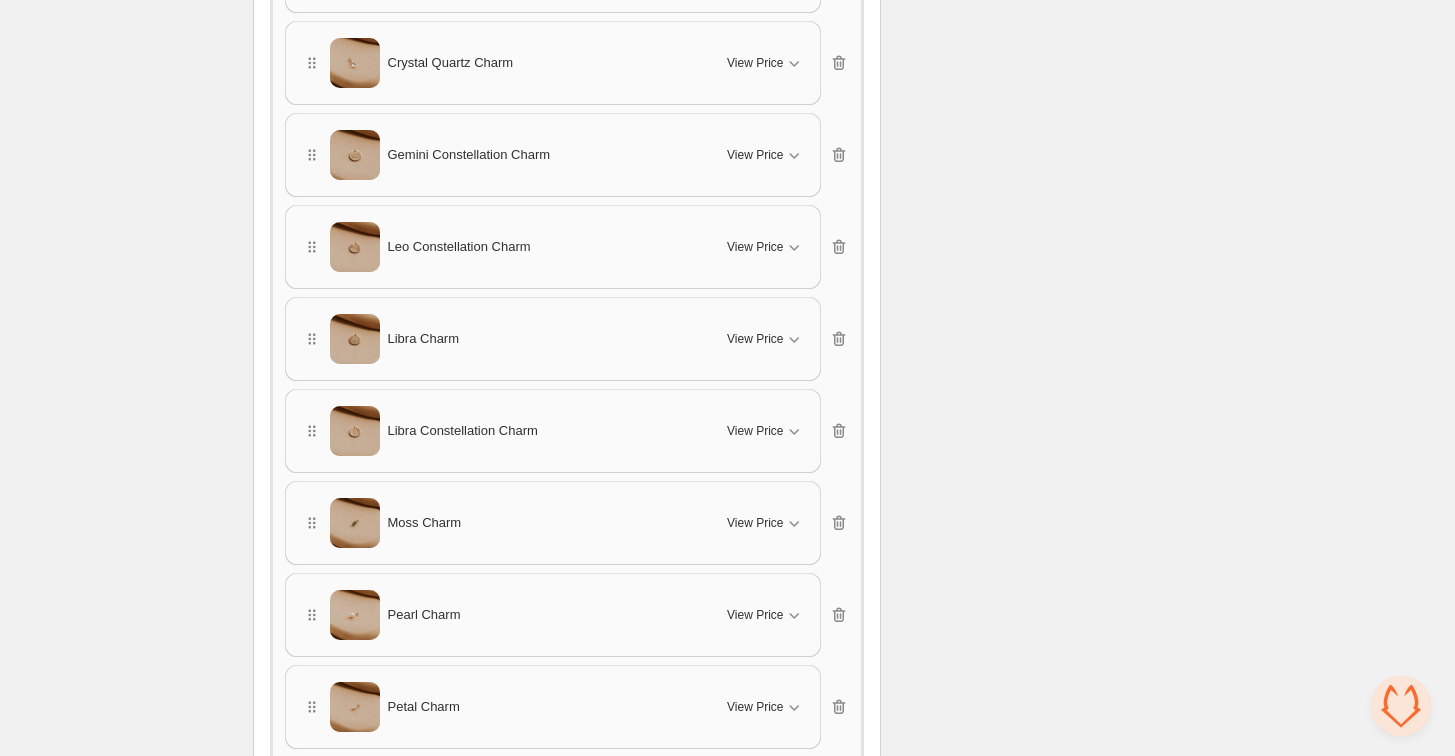 click on "Libra Charm" at bounding box center [503, 339] 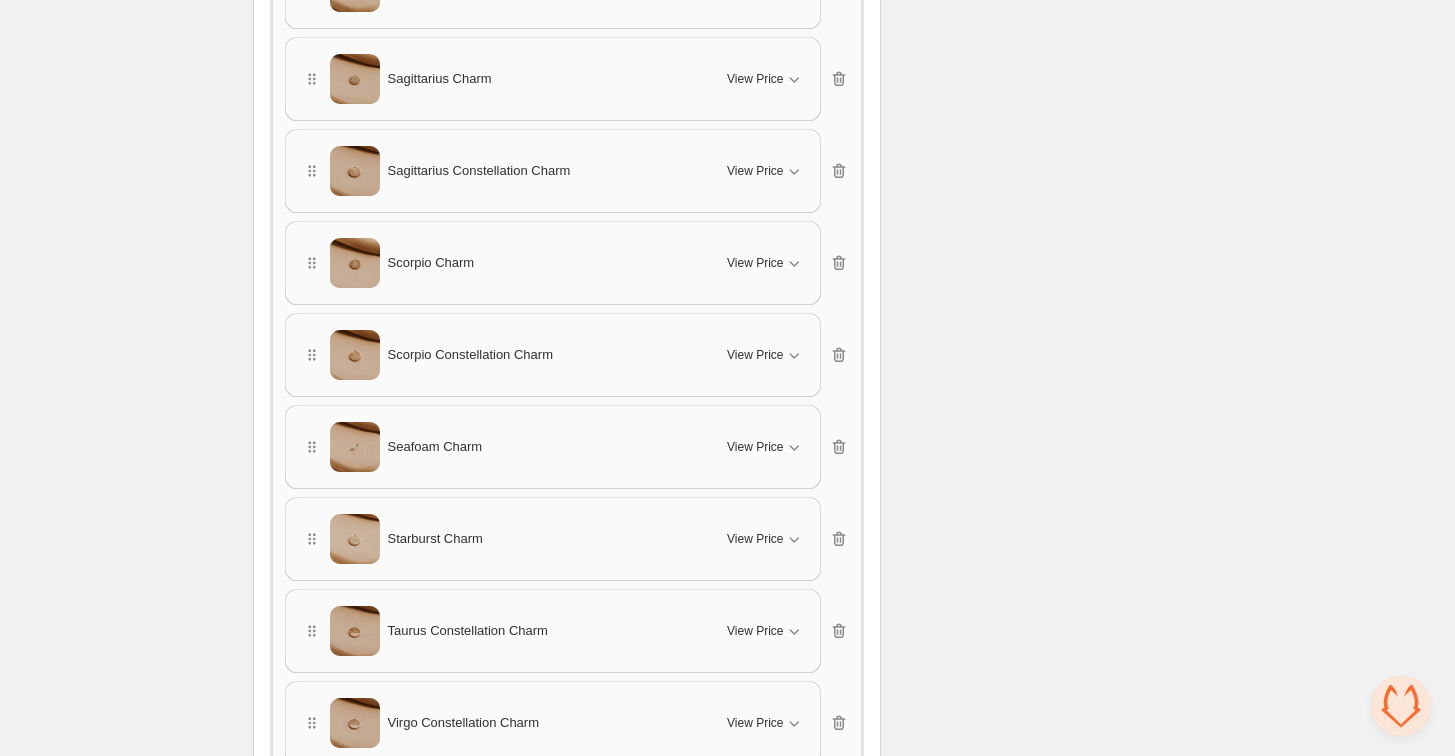 scroll, scrollTop: 4818, scrollLeft: 0, axis: vertical 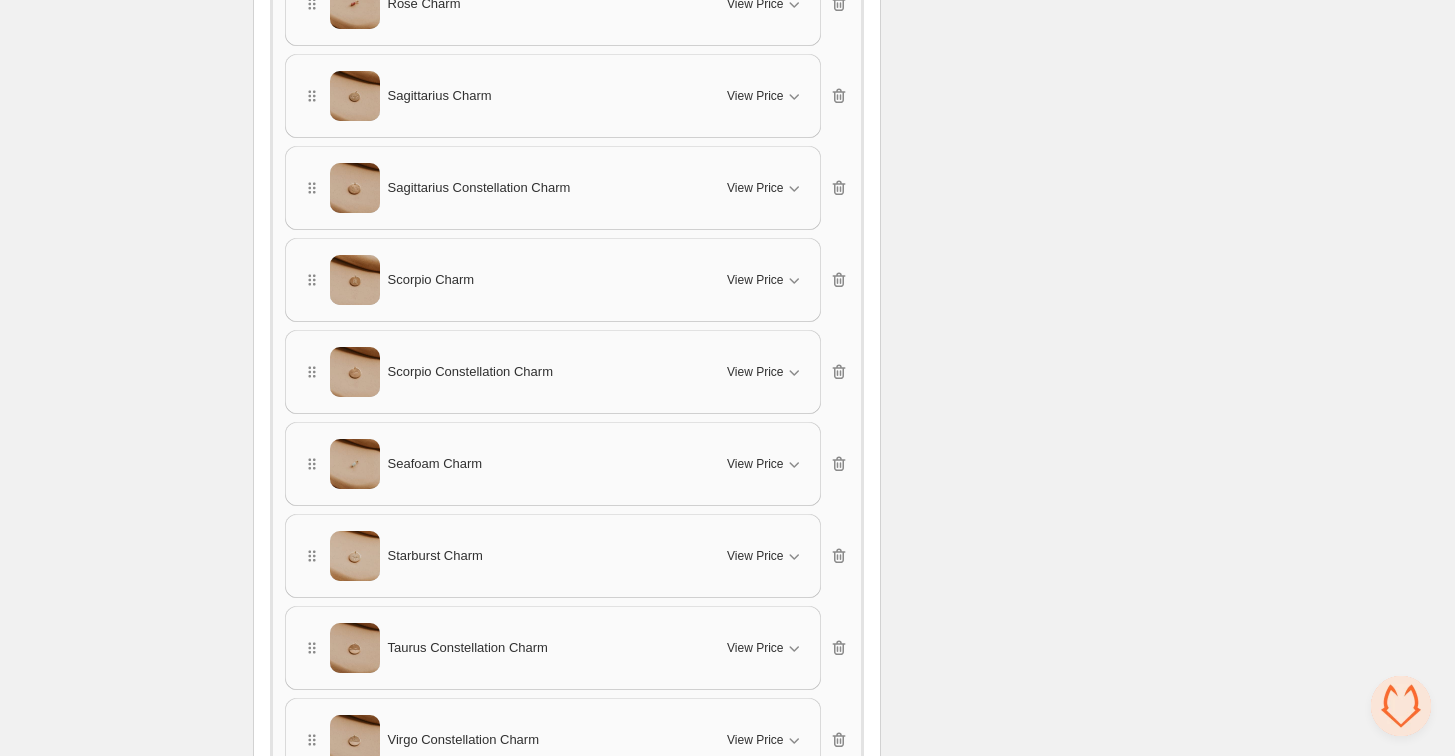 click on "Scorpio Charm" at bounding box center (503, 280) 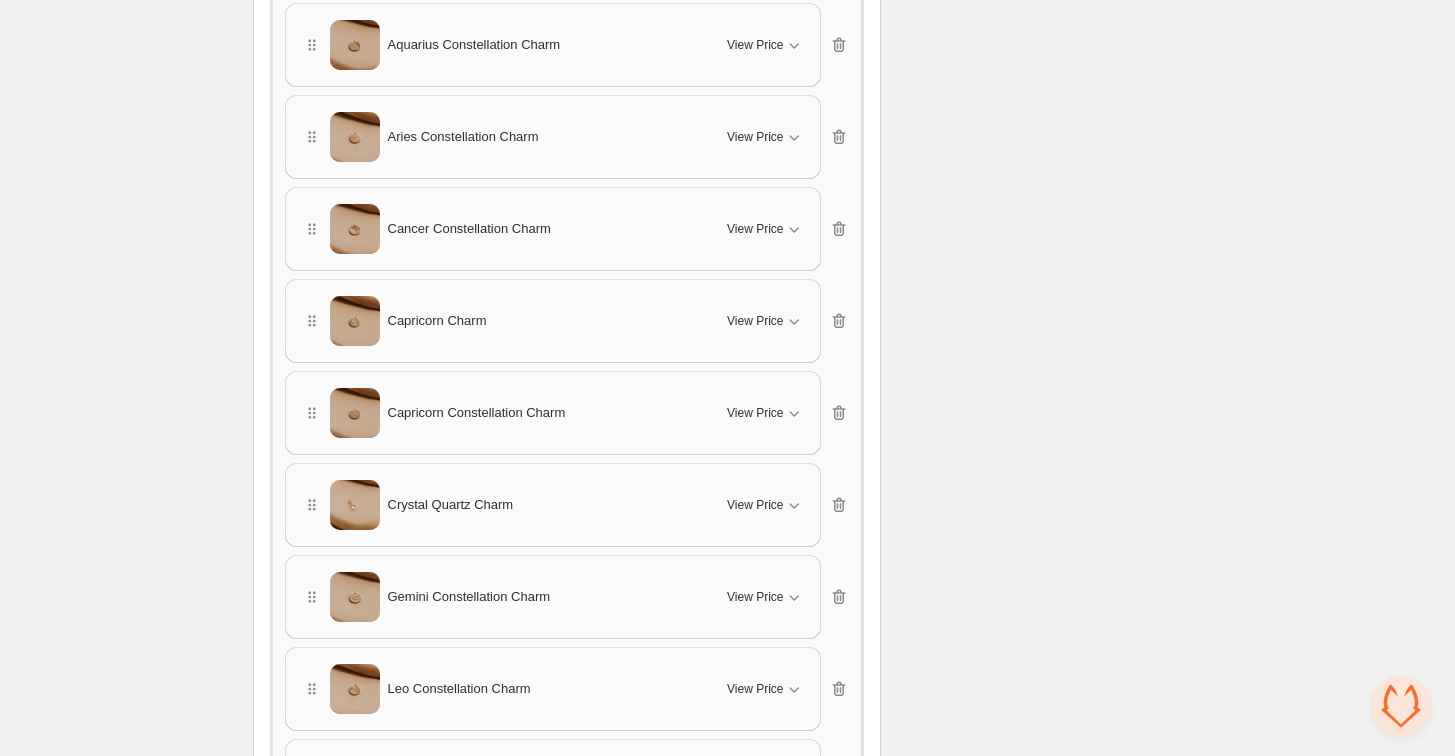 scroll, scrollTop: 4558, scrollLeft: 0, axis: vertical 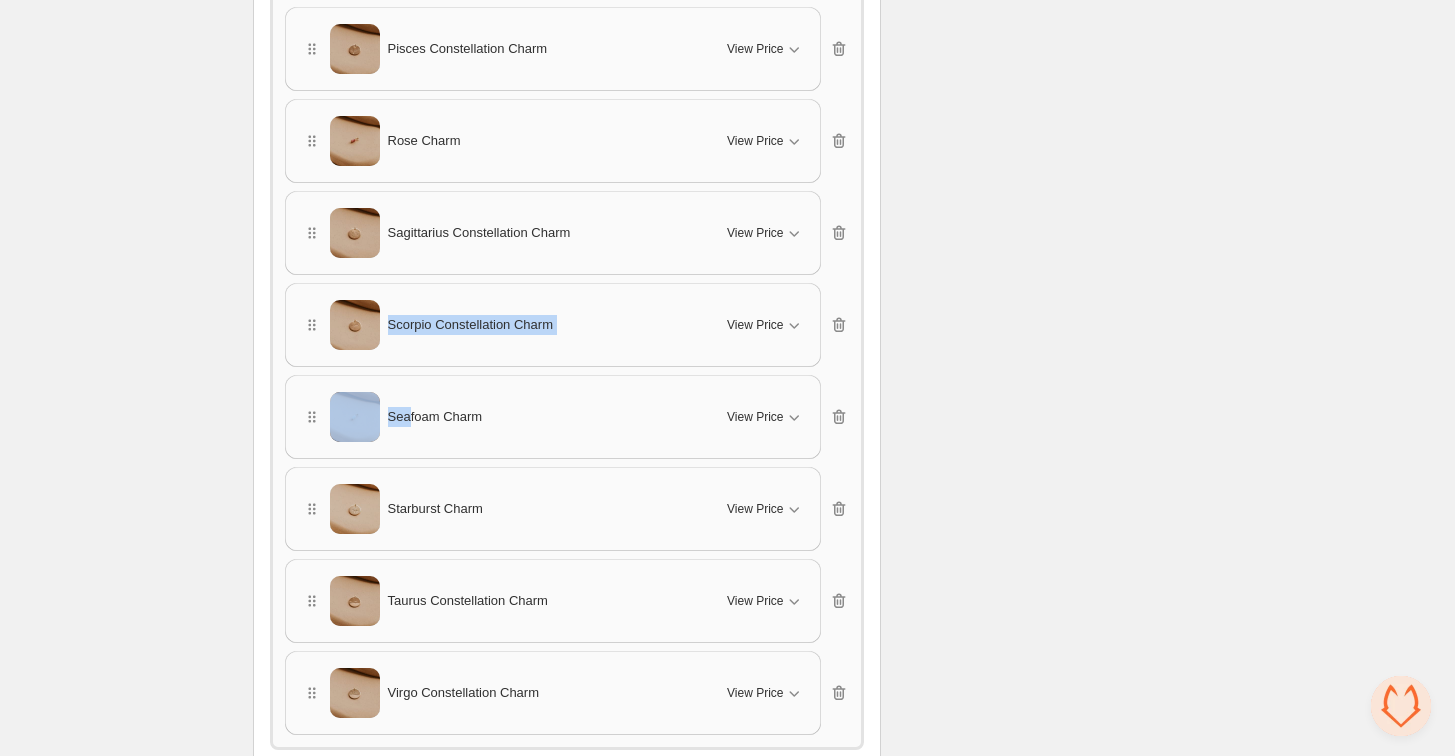 drag, startPoint x: 415, startPoint y: 431, endPoint x: 444, endPoint y: 287, distance: 146.89111 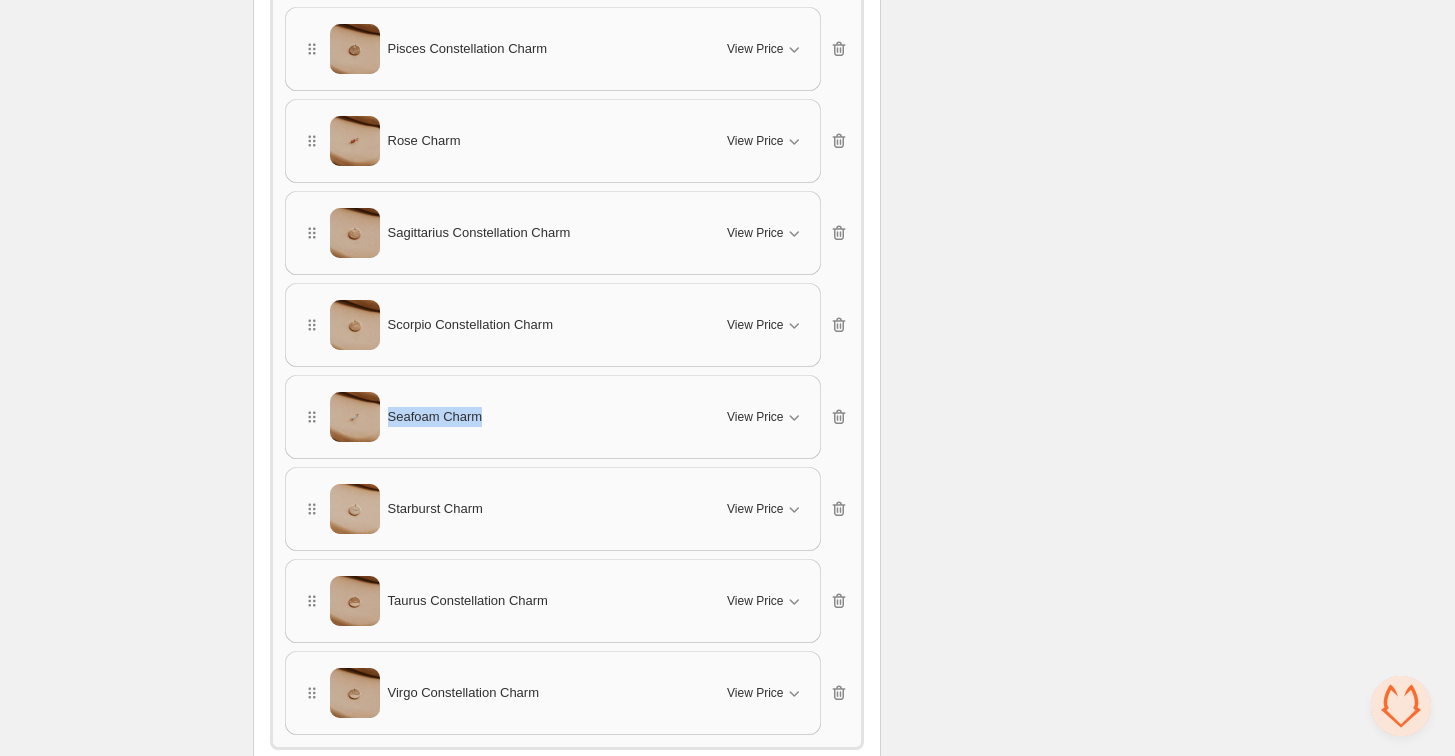 drag, startPoint x: 528, startPoint y: 419, endPoint x: 530, endPoint y: 380, distance: 39.051247 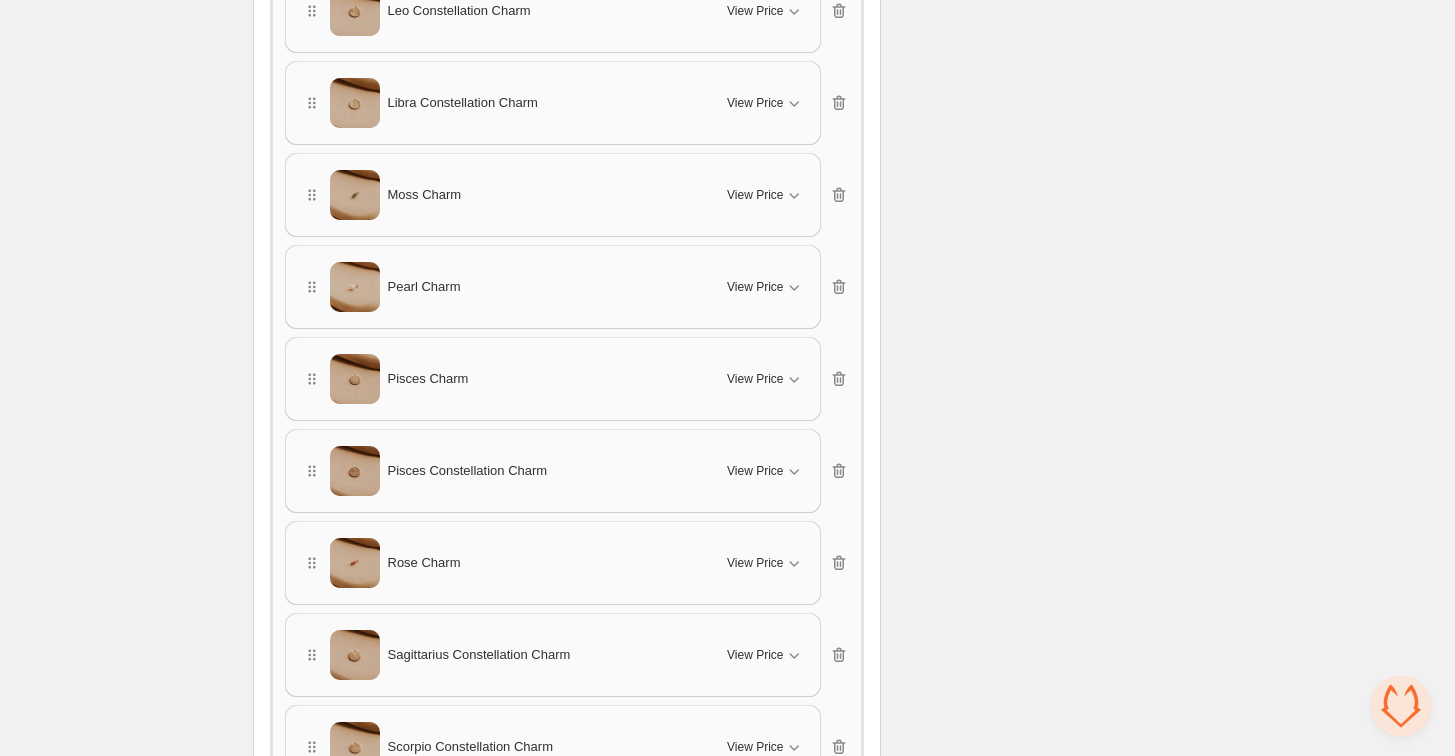 scroll, scrollTop: 4602, scrollLeft: 0, axis: vertical 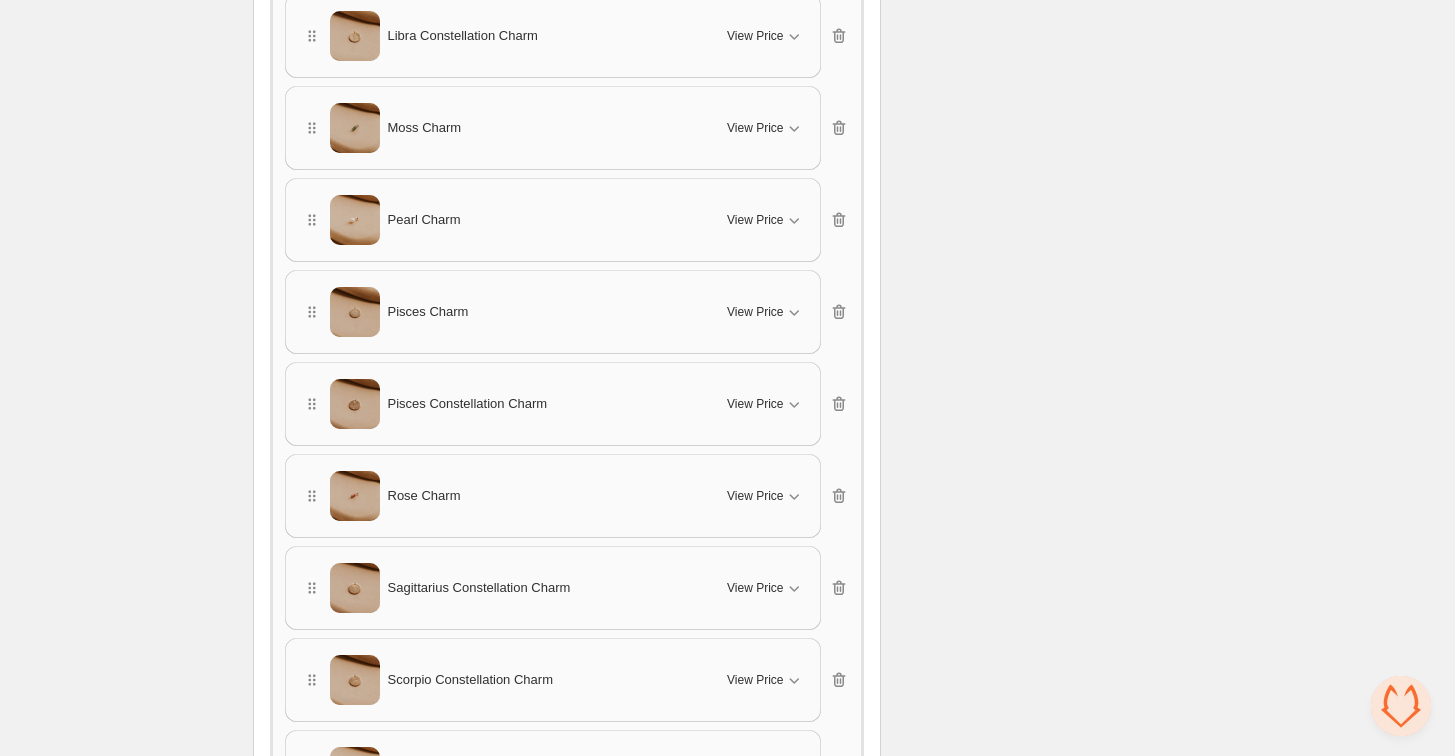 click on "Rose Charm" at bounding box center [503, 496] 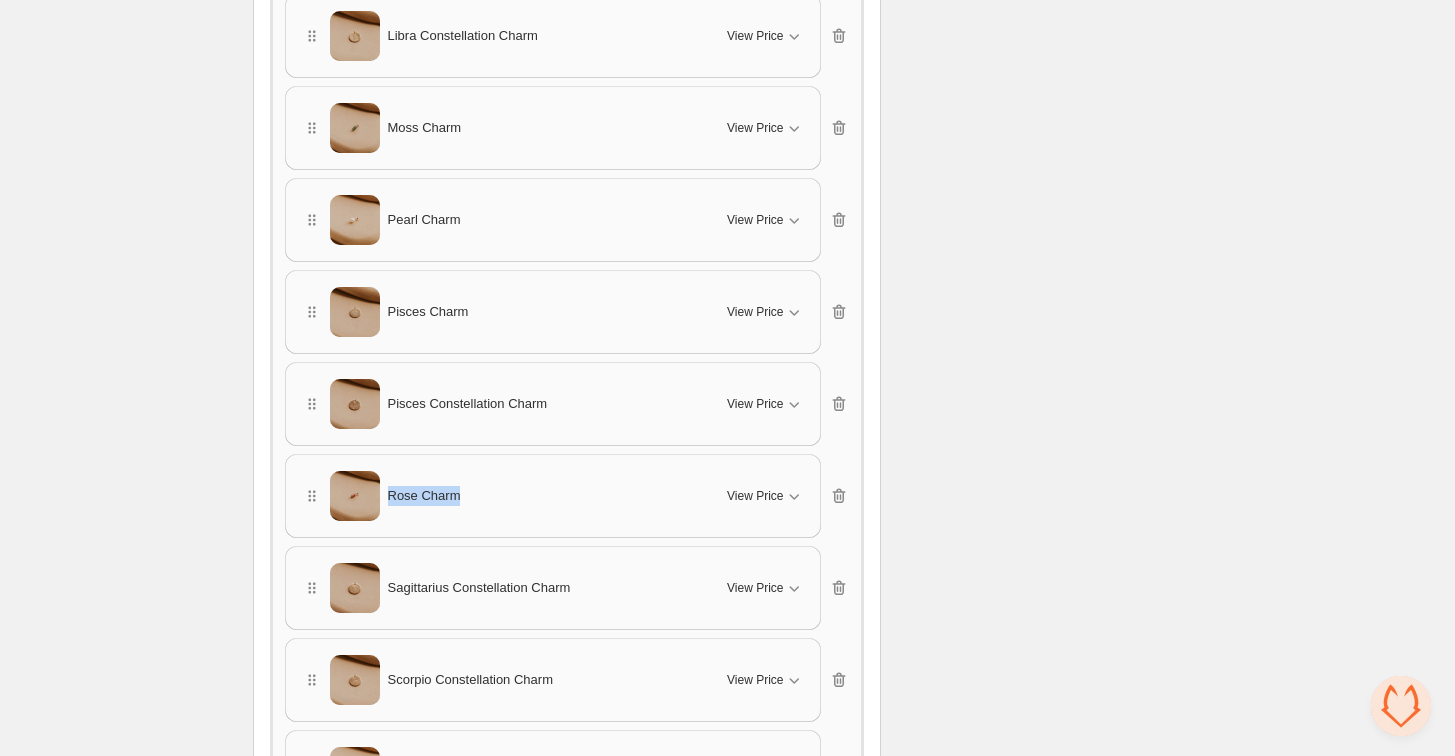 click on "Rose Charm" at bounding box center (503, 496) 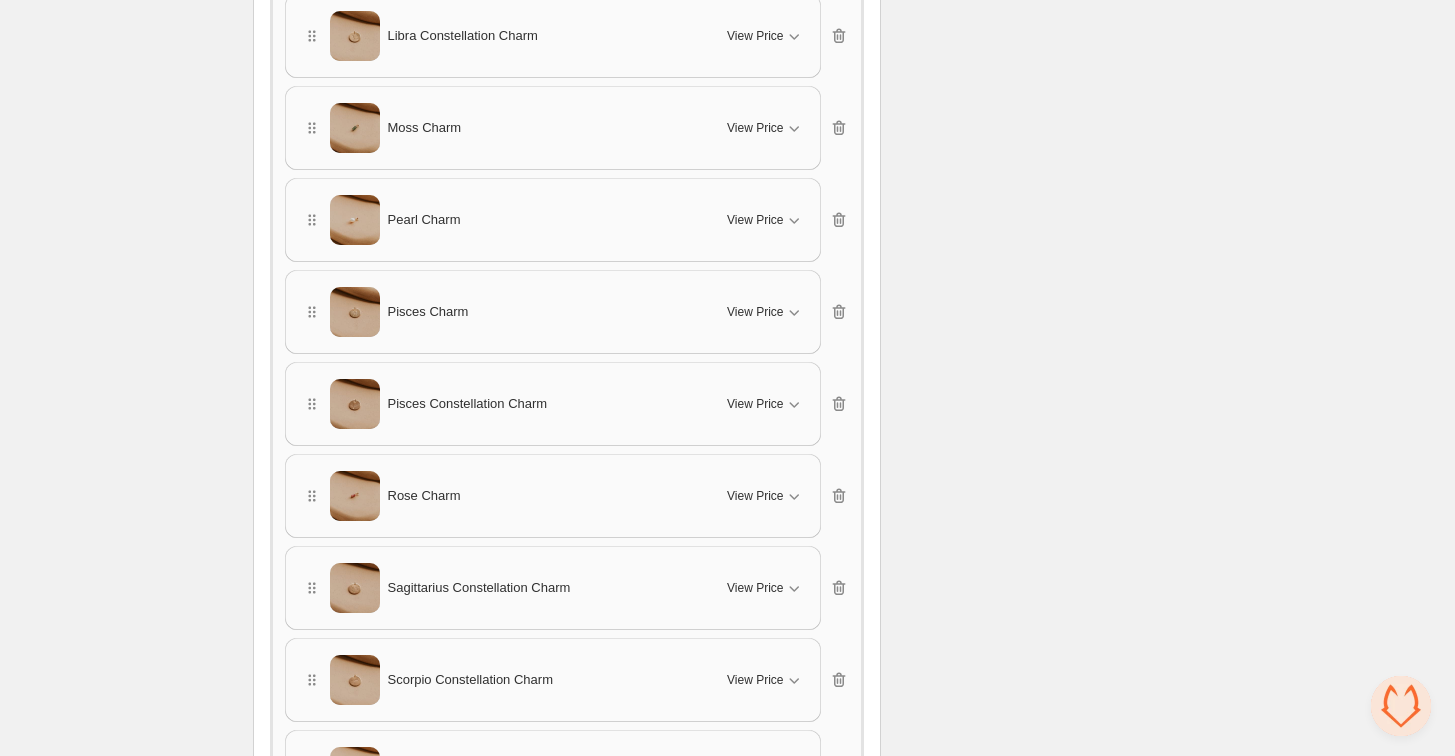 drag, startPoint x: 426, startPoint y: 506, endPoint x: 468, endPoint y: 482, distance: 48.373547 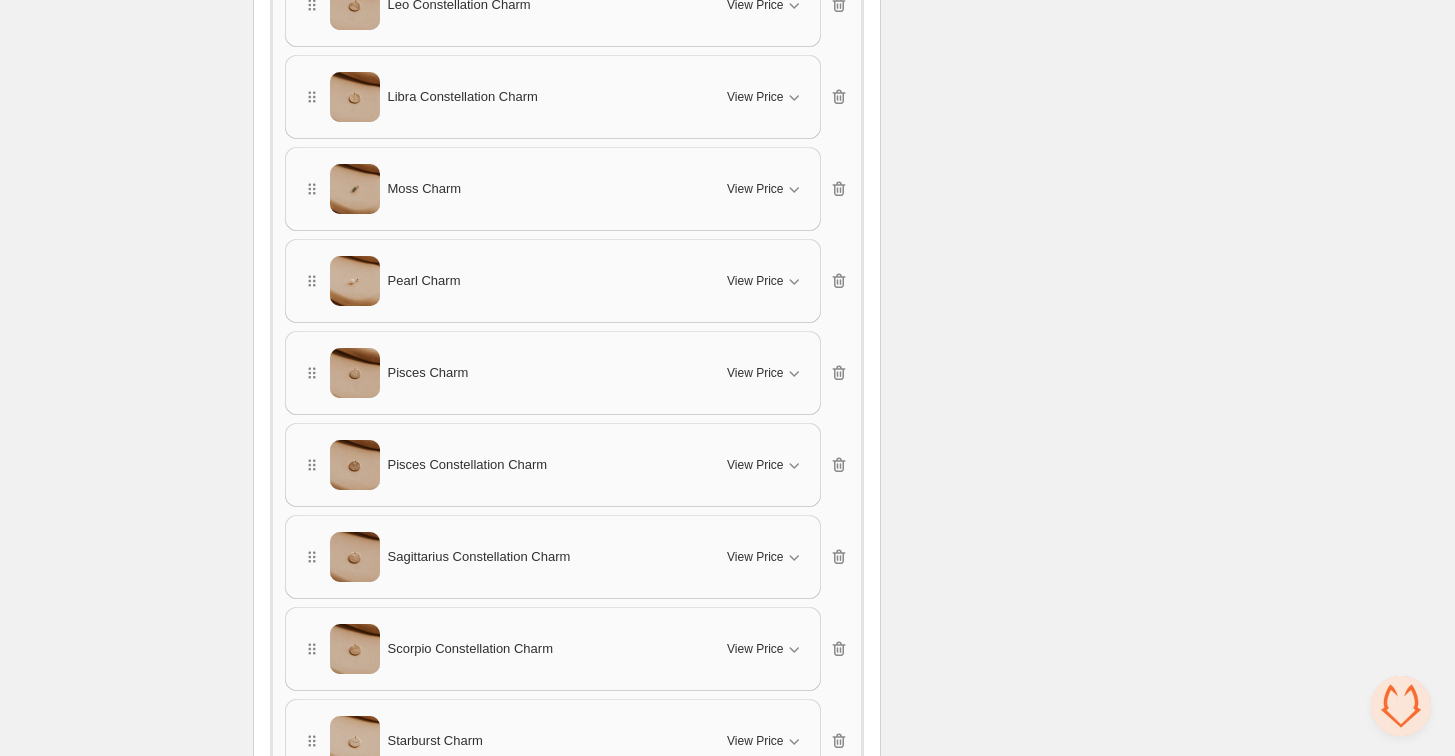 scroll, scrollTop: 4621, scrollLeft: 0, axis: vertical 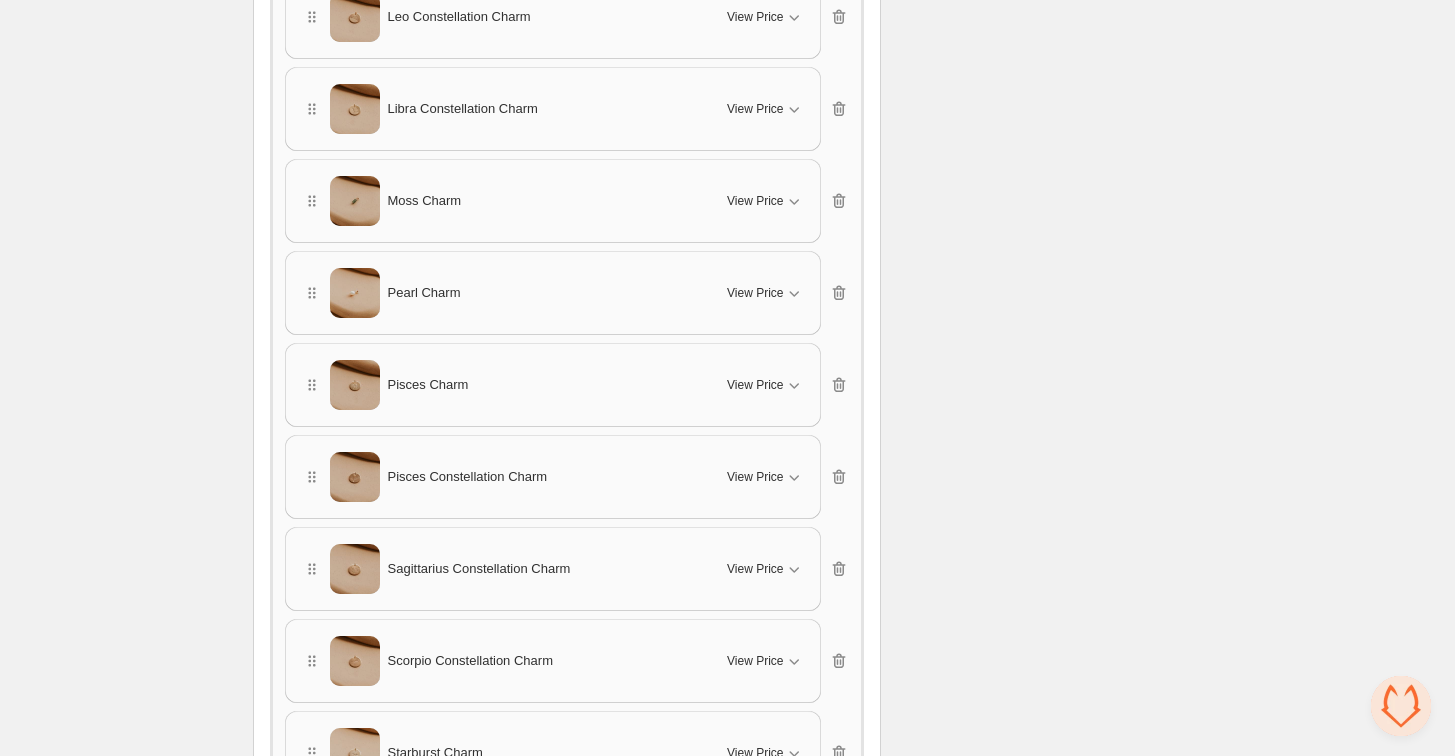 click on "Moss Charm" at bounding box center [503, 201] 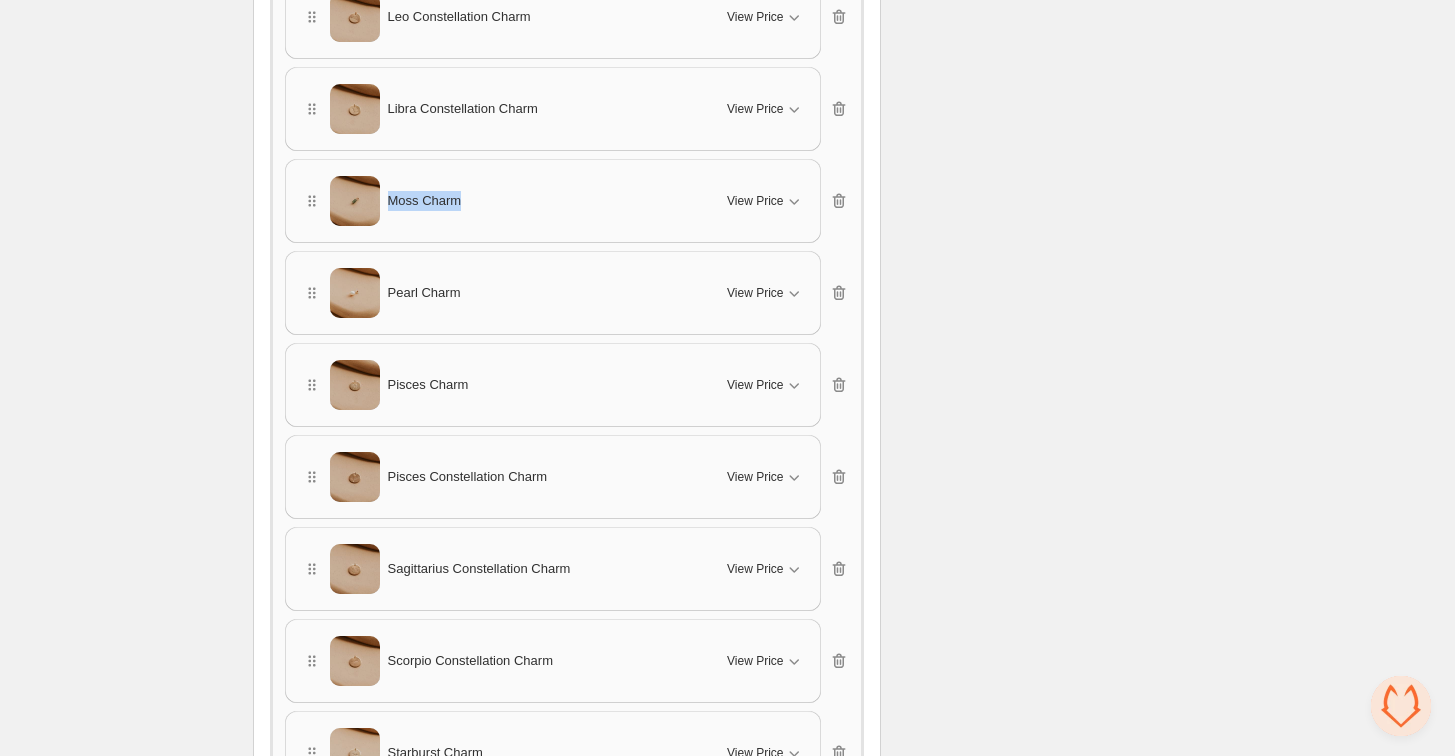 drag, startPoint x: 492, startPoint y: 184, endPoint x: 499, endPoint y: 220, distance: 36.67424 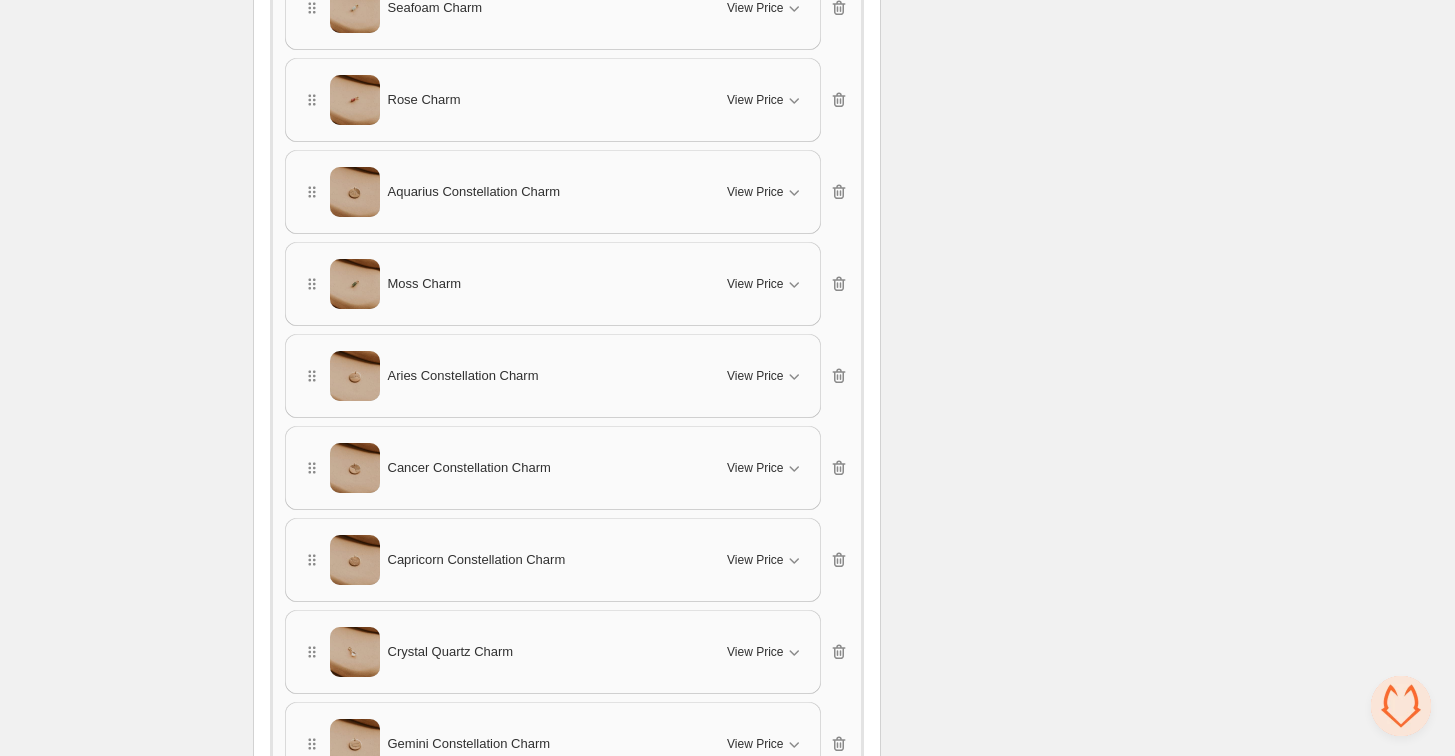 scroll, scrollTop: 3893, scrollLeft: 0, axis: vertical 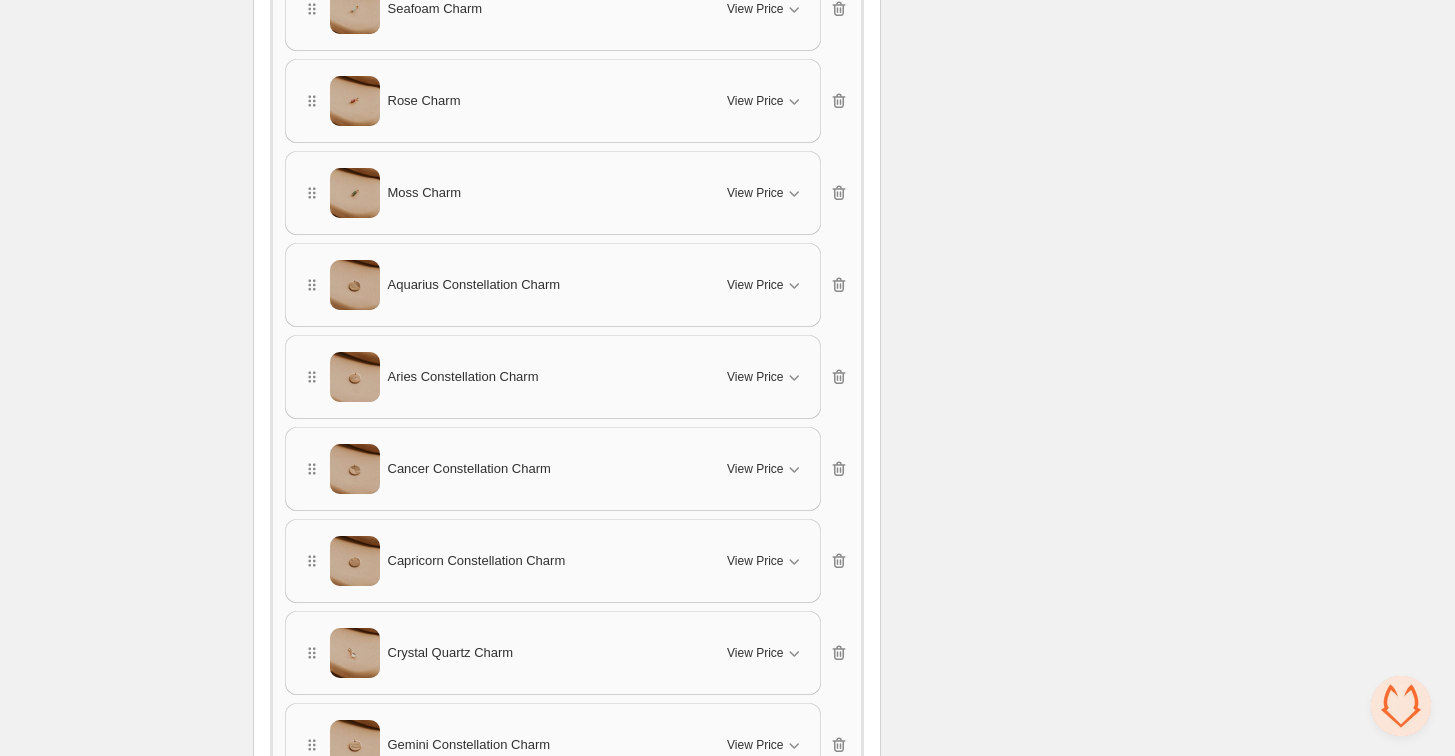 click on "Crystal Quartz Charm" at bounding box center (503, 653) 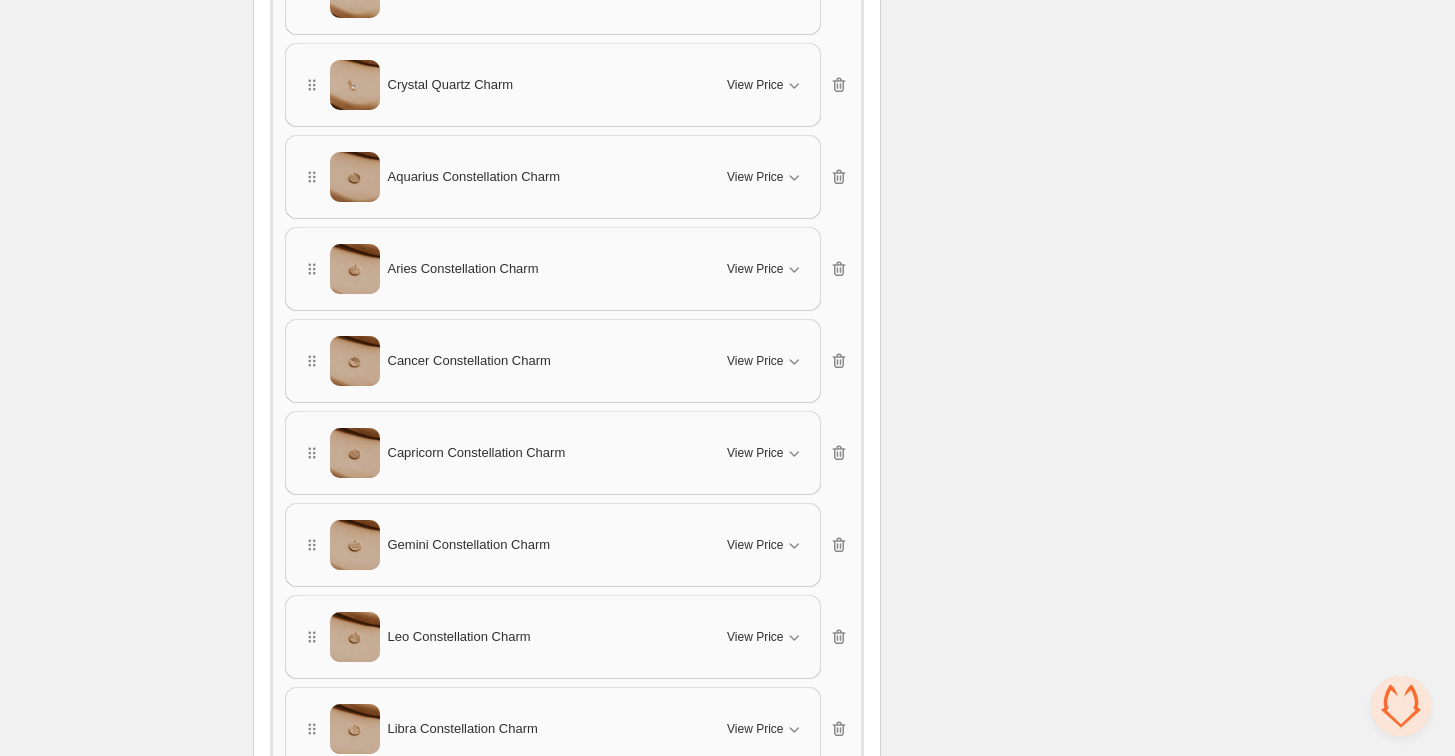scroll, scrollTop: 4376, scrollLeft: 0, axis: vertical 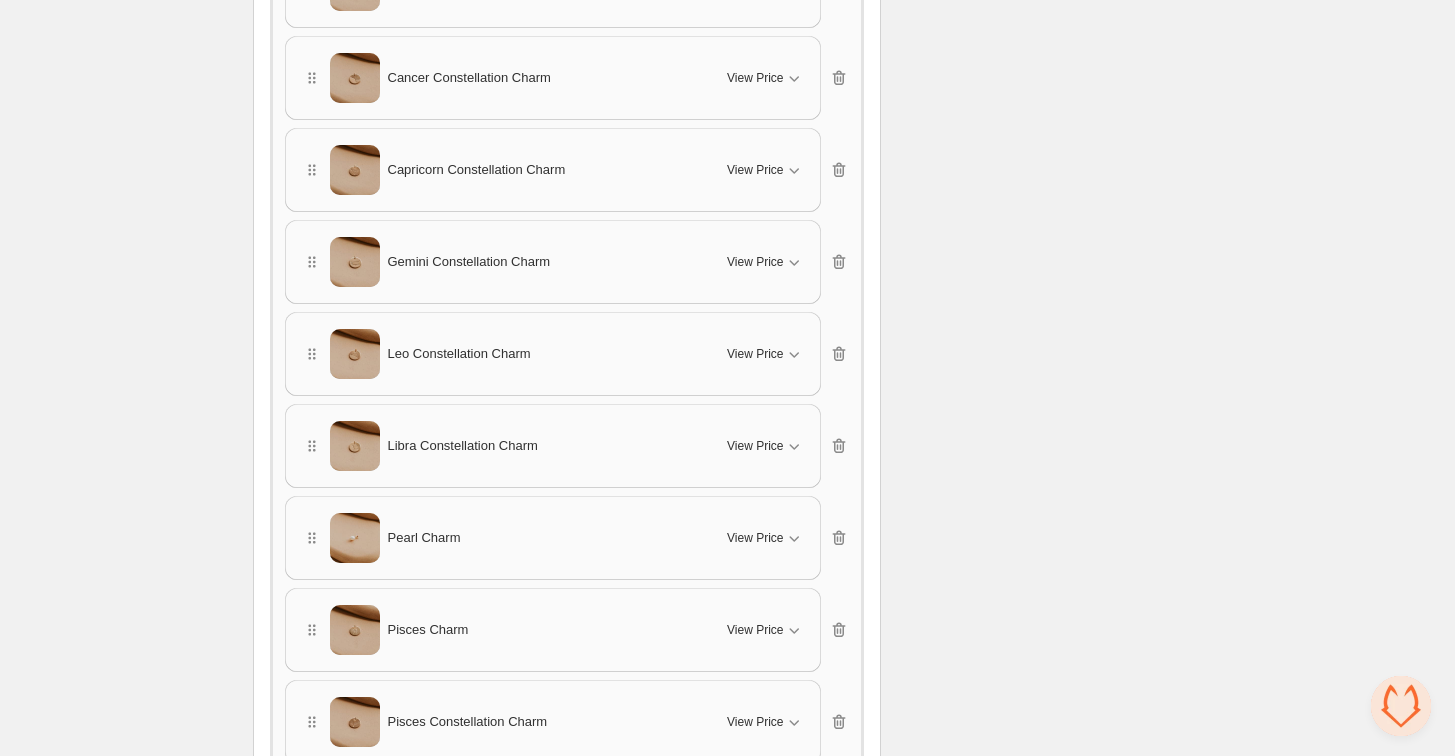 click on "Pearl Charm" at bounding box center [503, 538] 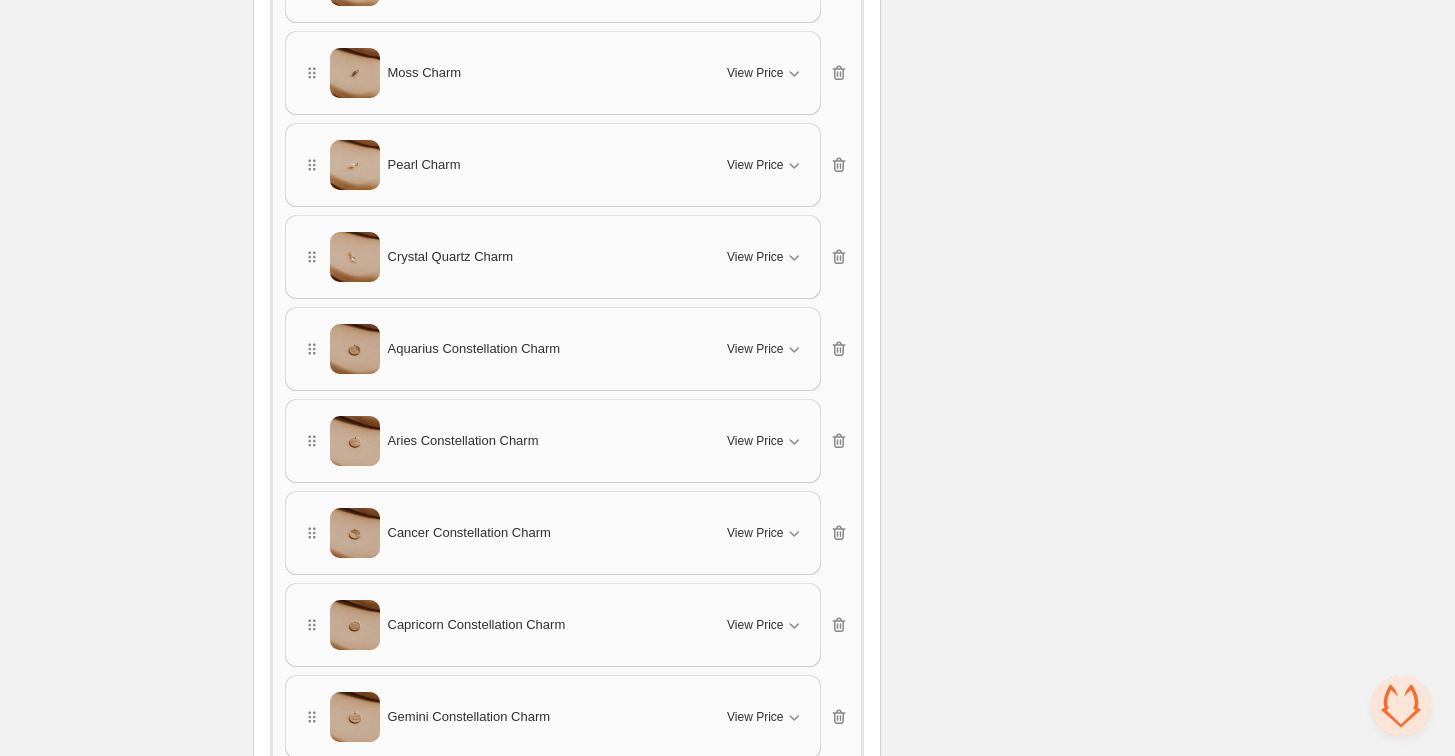 scroll, scrollTop: 3940, scrollLeft: 0, axis: vertical 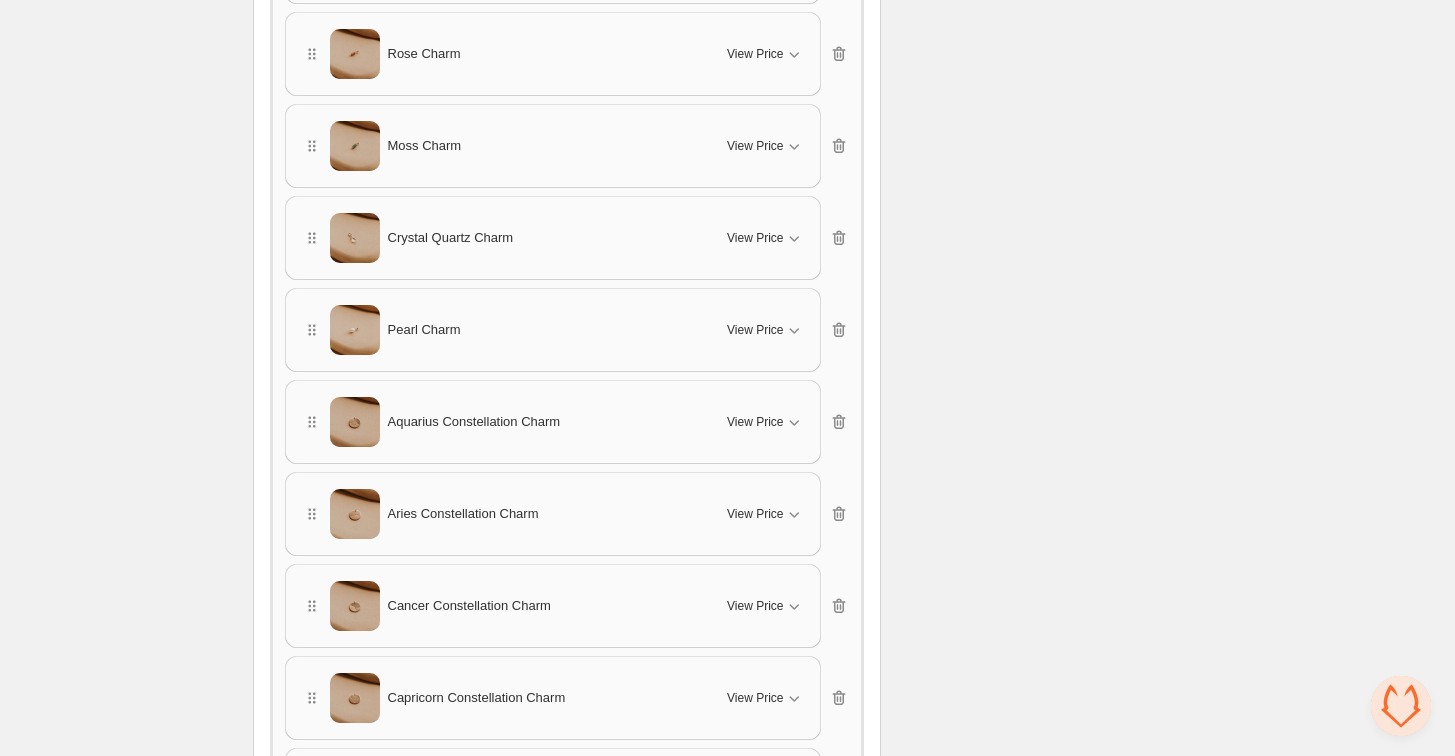 drag, startPoint x: 309, startPoint y: 507, endPoint x: 307, endPoint y: 468, distance: 39.051247 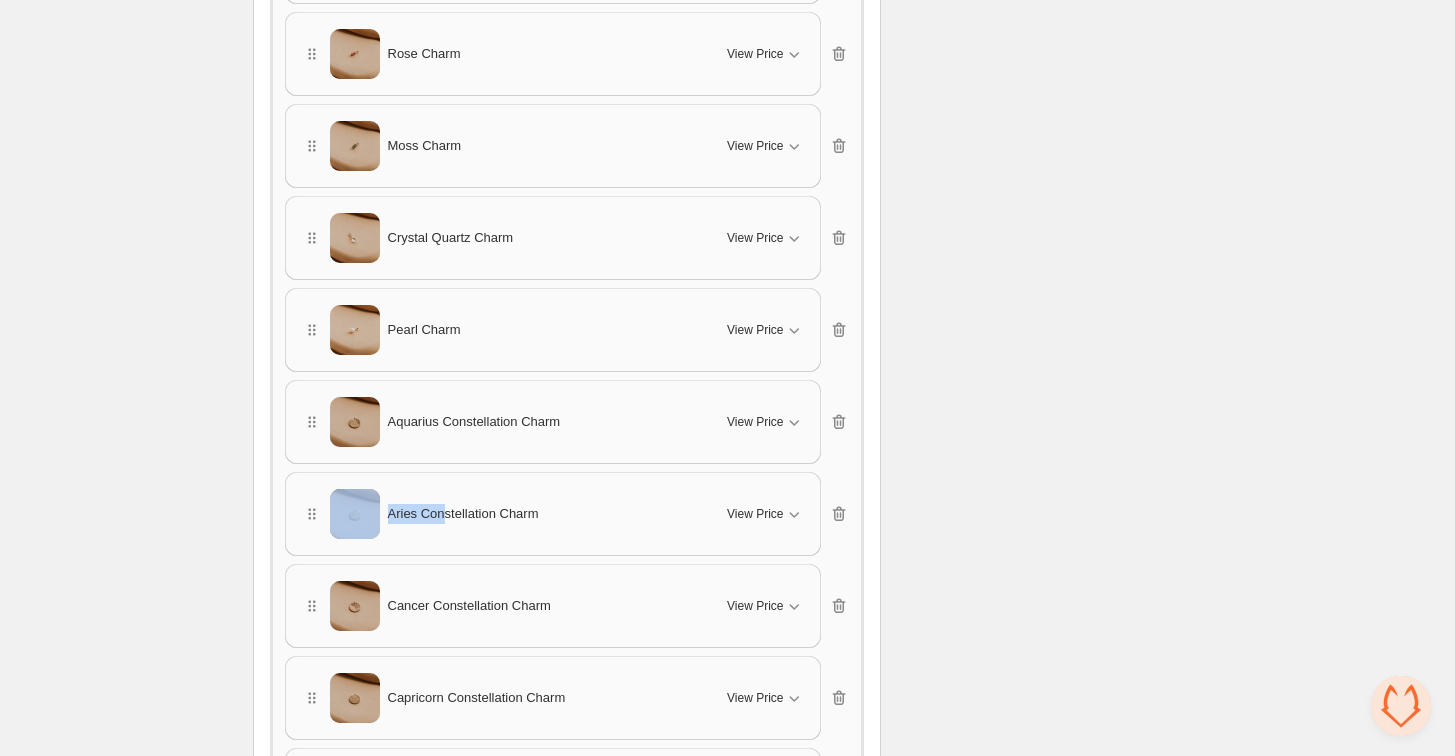 drag, startPoint x: 443, startPoint y: 510, endPoint x: 443, endPoint y: 457, distance: 53 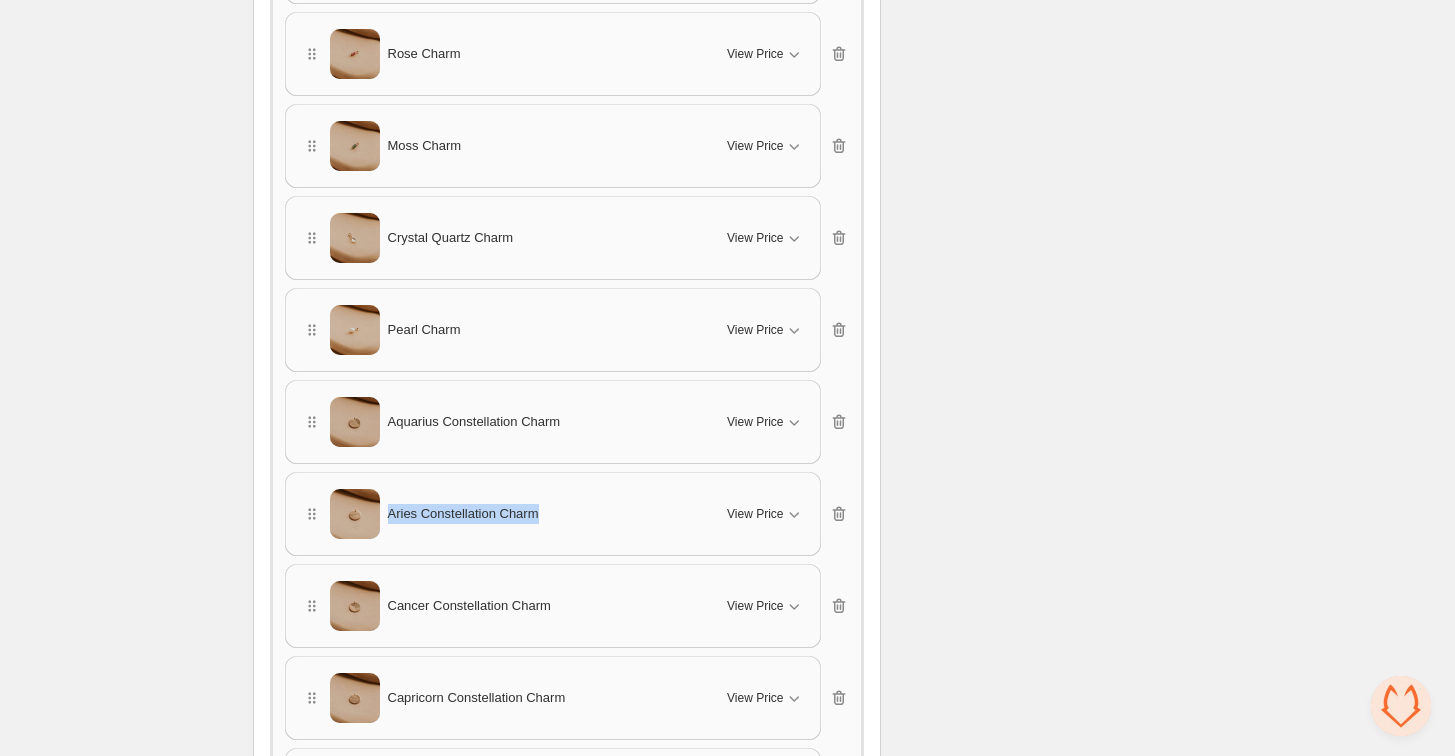 drag, startPoint x: 582, startPoint y: 517, endPoint x: 584, endPoint y: 475, distance: 42.047592 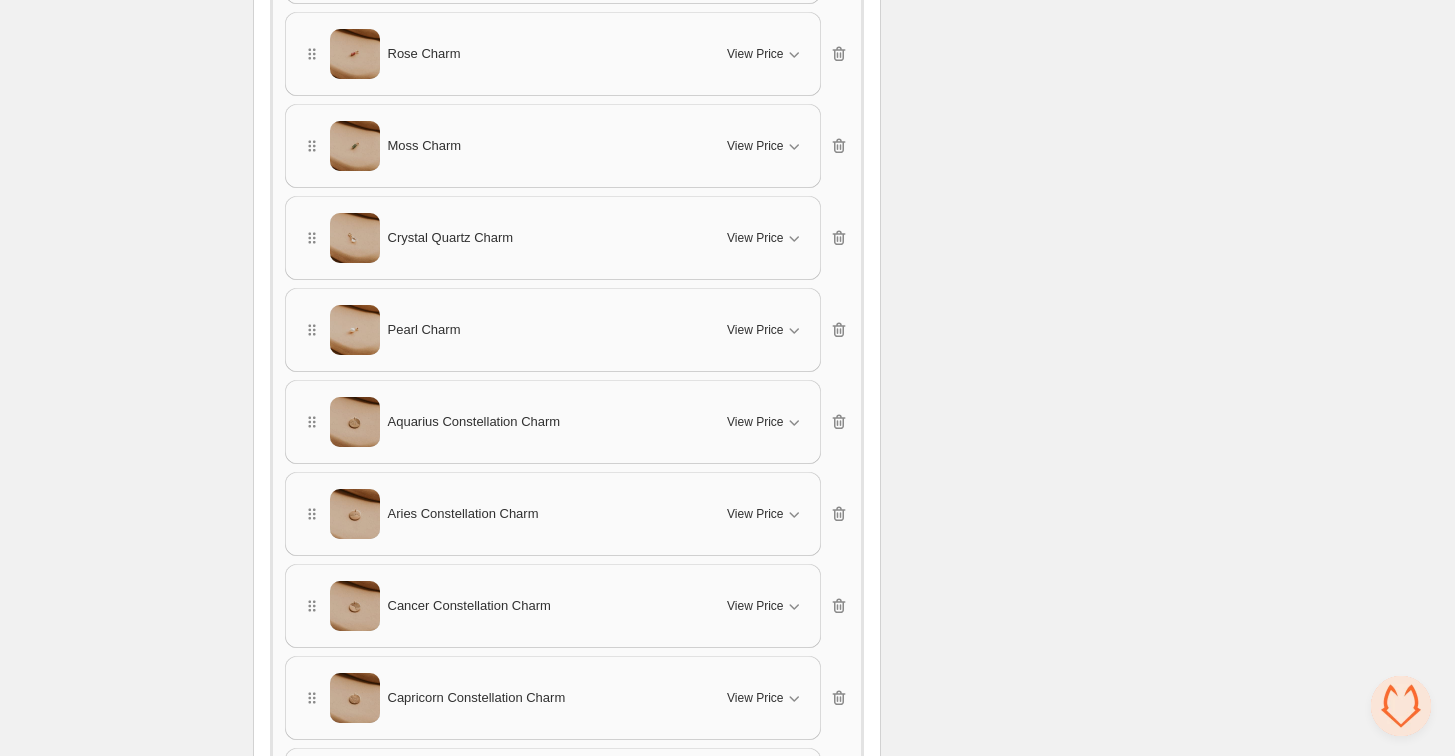 click on "Aries Constellation Charm" at bounding box center (503, 514) 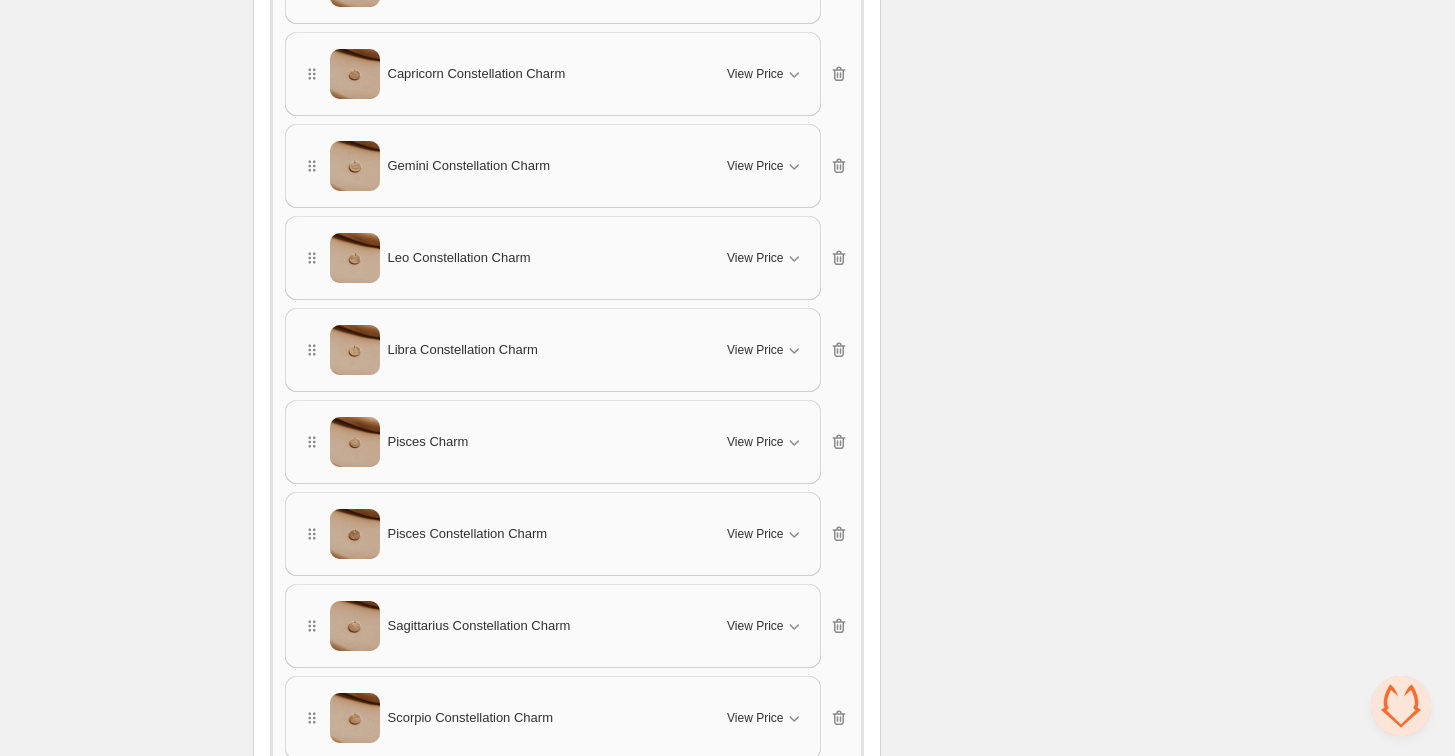 scroll, scrollTop: 4565, scrollLeft: 0, axis: vertical 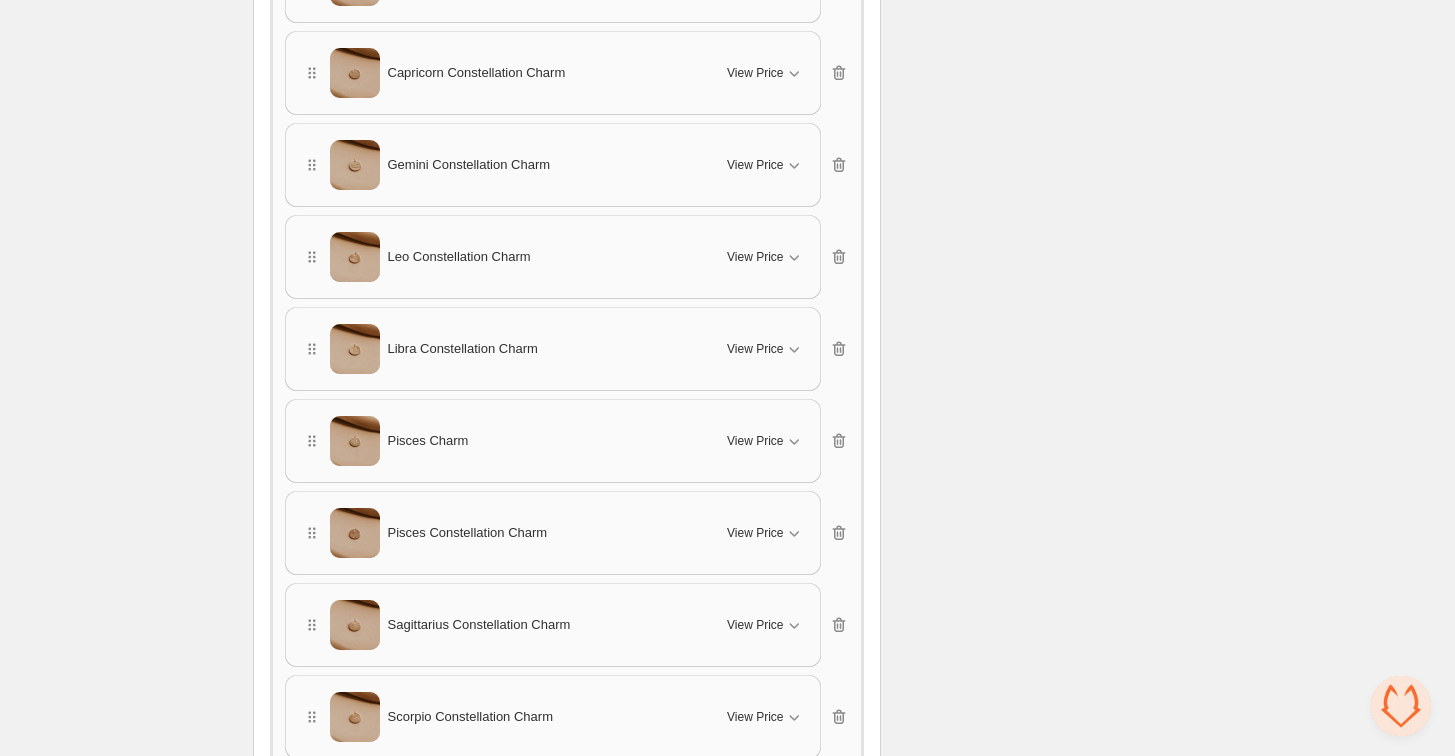 click on "Pisces Charm" at bounding box center (503, 441) 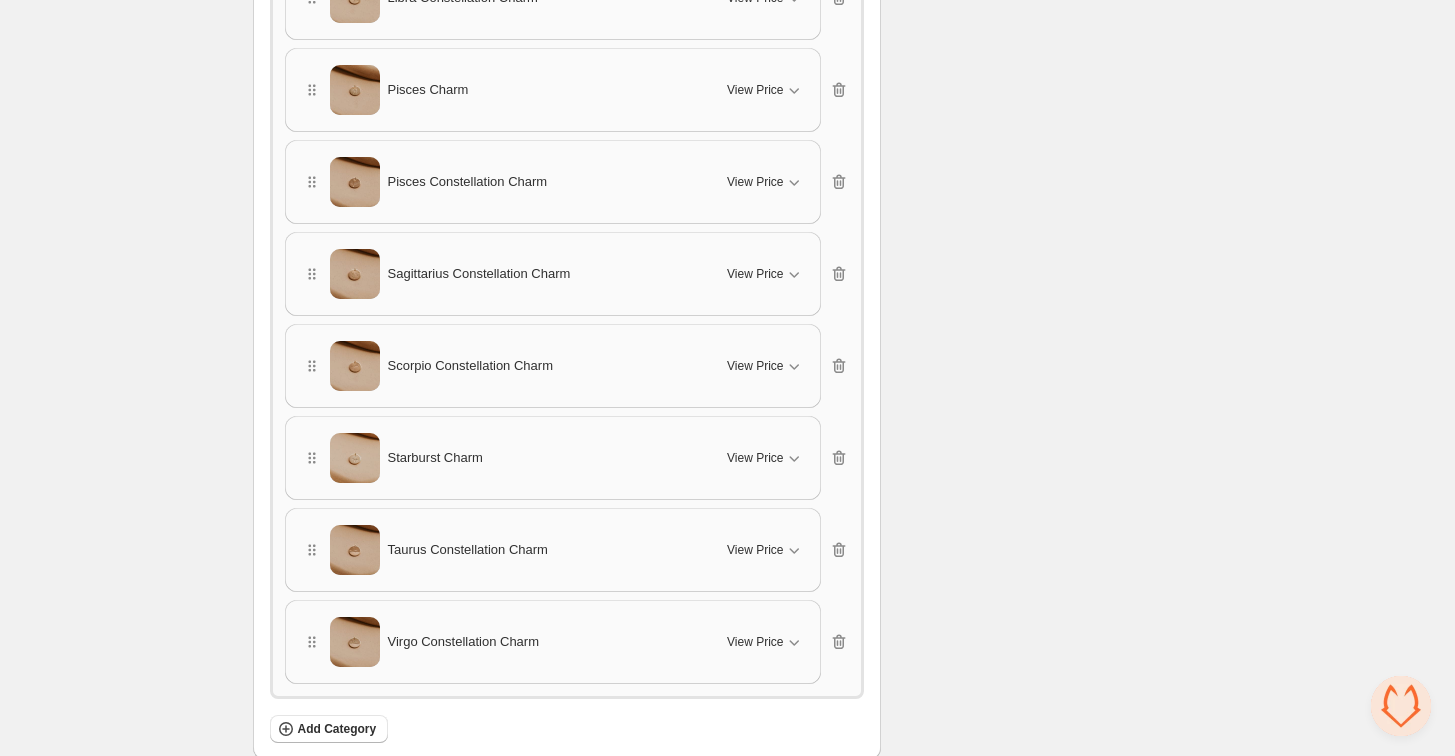 scroll, scrollTop: 4924, scrollLeft: 0, axis: vertical 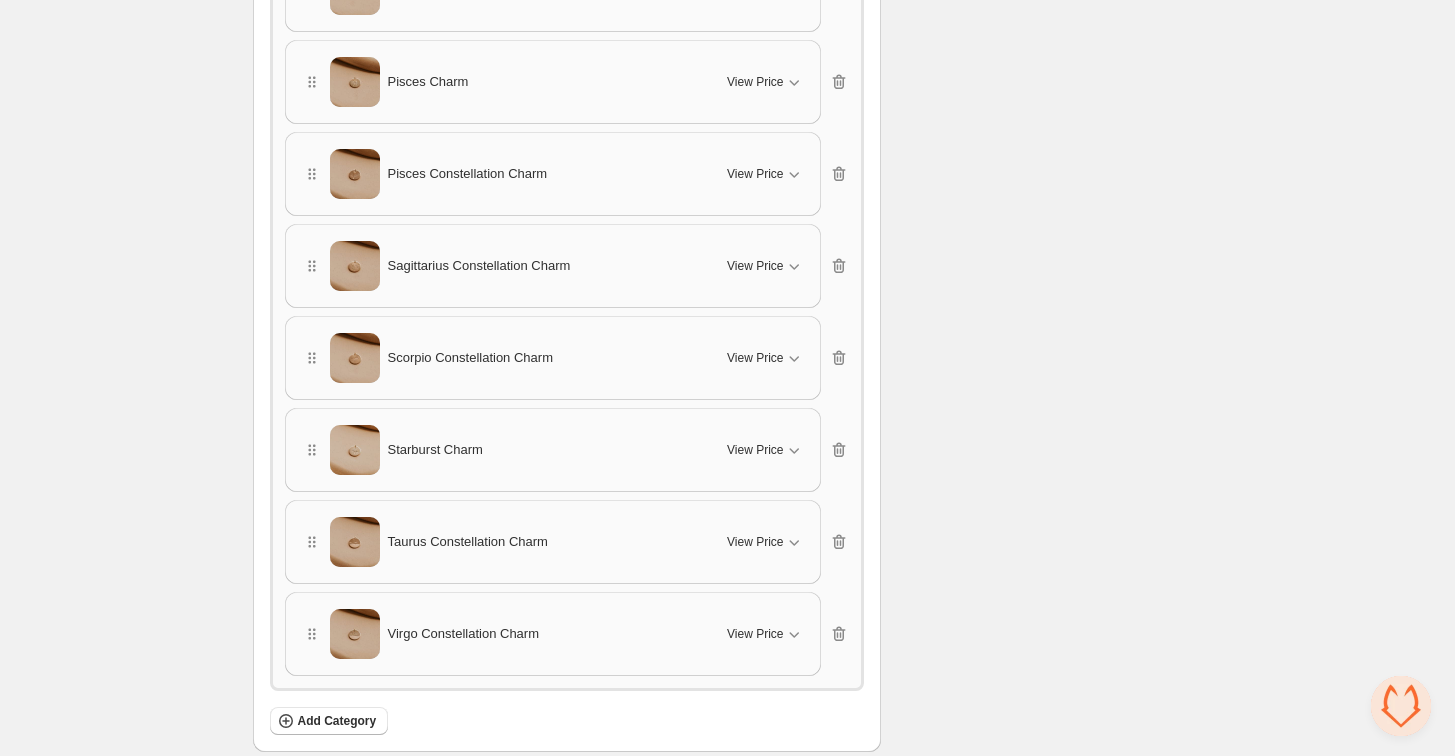 drag, startPoint x: 518, startPoint y: 533, endPoint x: 494, endPoint y: 526, distance: 25 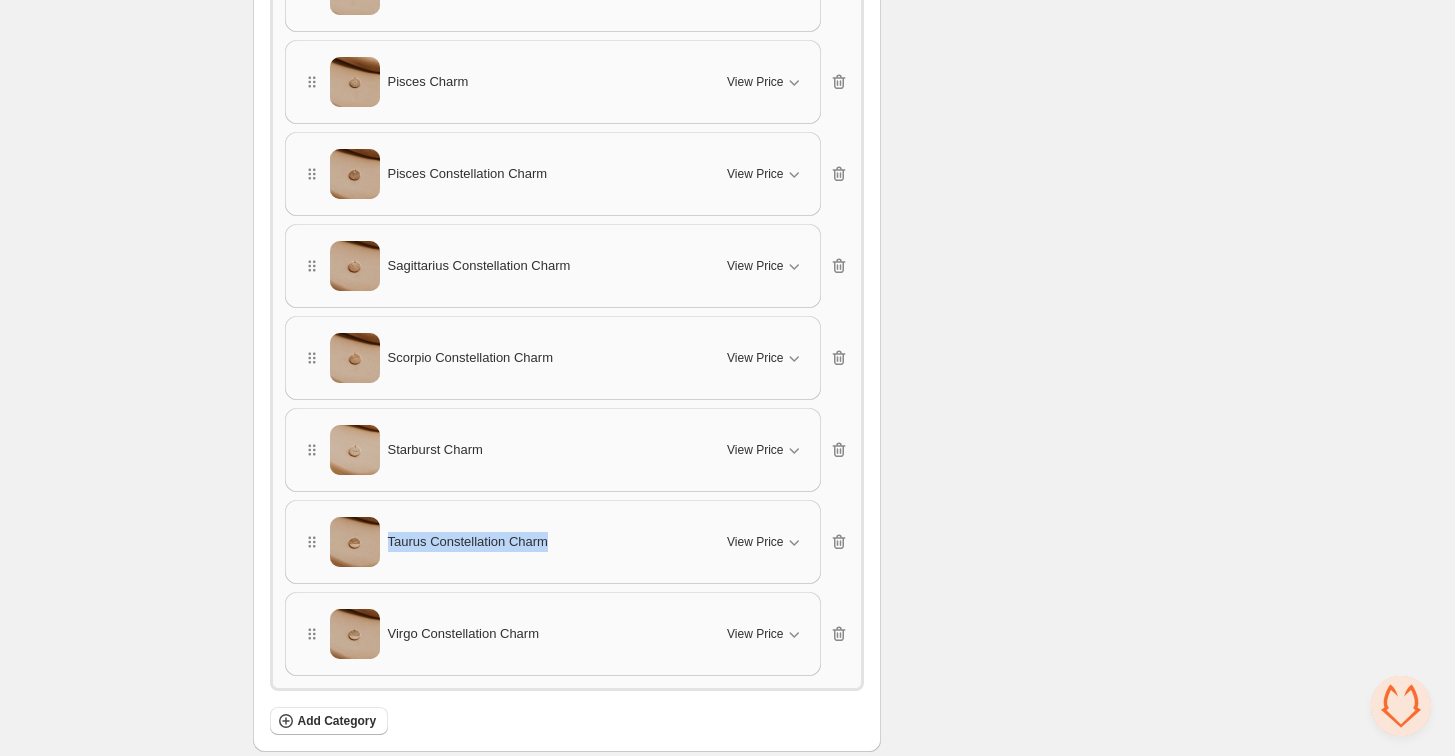 drag, startPoint x: 455, startPoint y: 522, endPoint x: 464, endPoint y: 560, distance: 39.051247 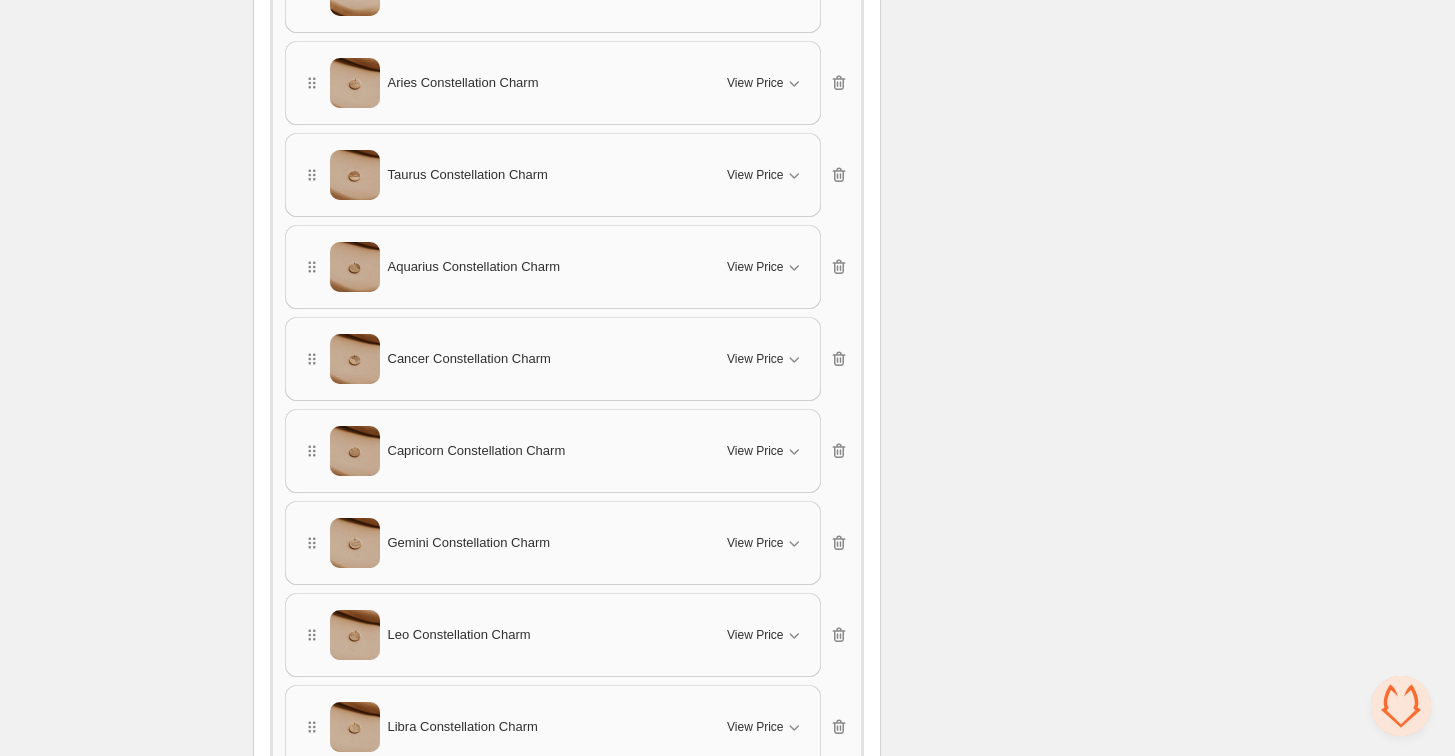 scroll, scrollTop: 4281, scrollLeft: 0, axis: vertical 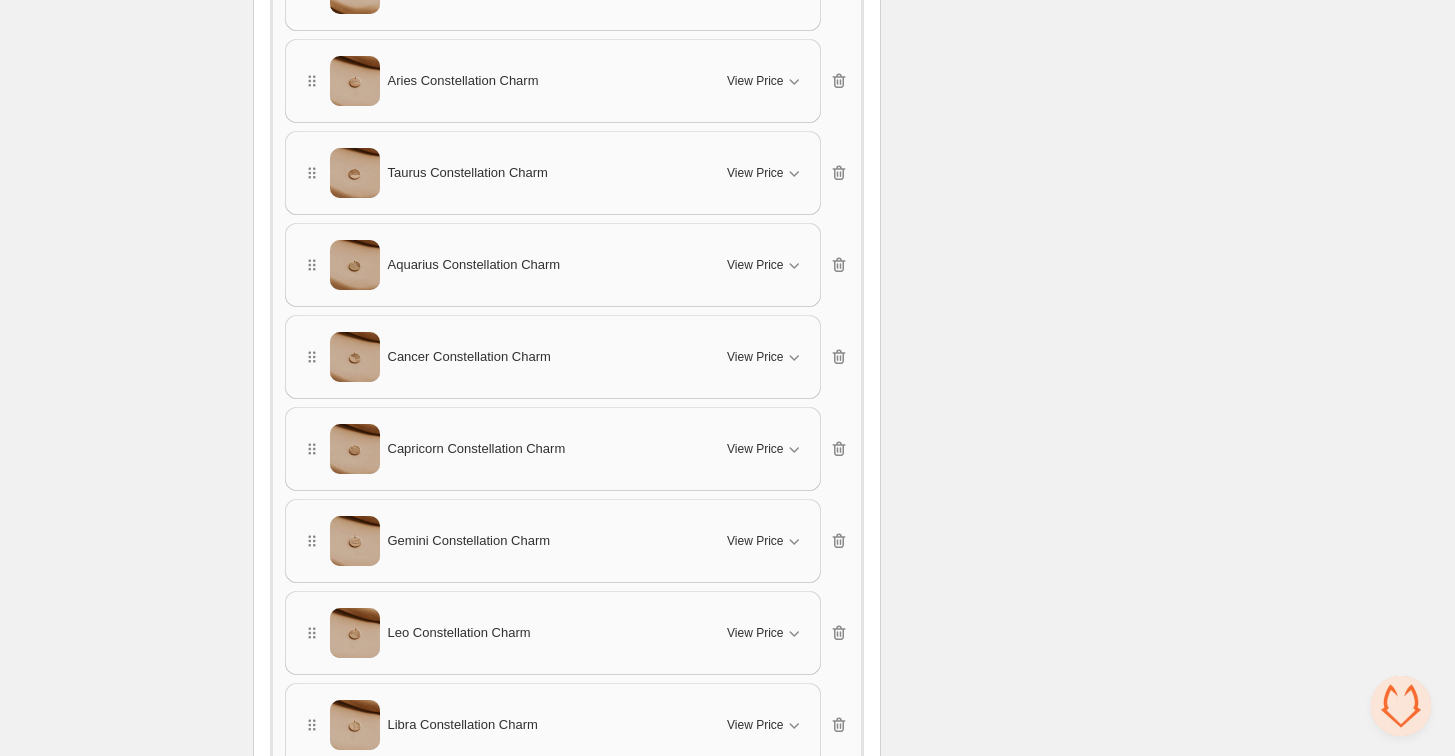 click on "Gemini Constellation Charm" at bounding box center [503, 541] 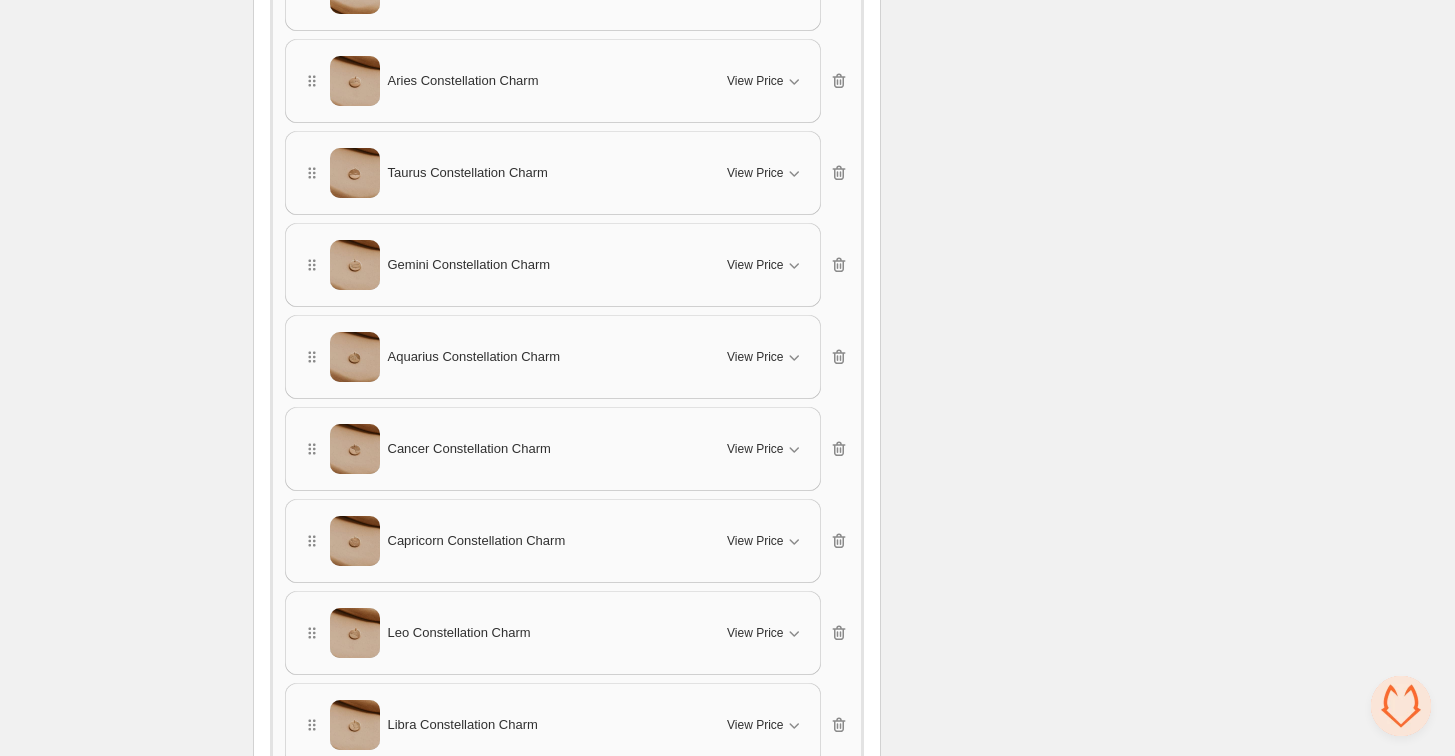 click on "Cancer Constellation Charm" at bounding box center [503, 449] 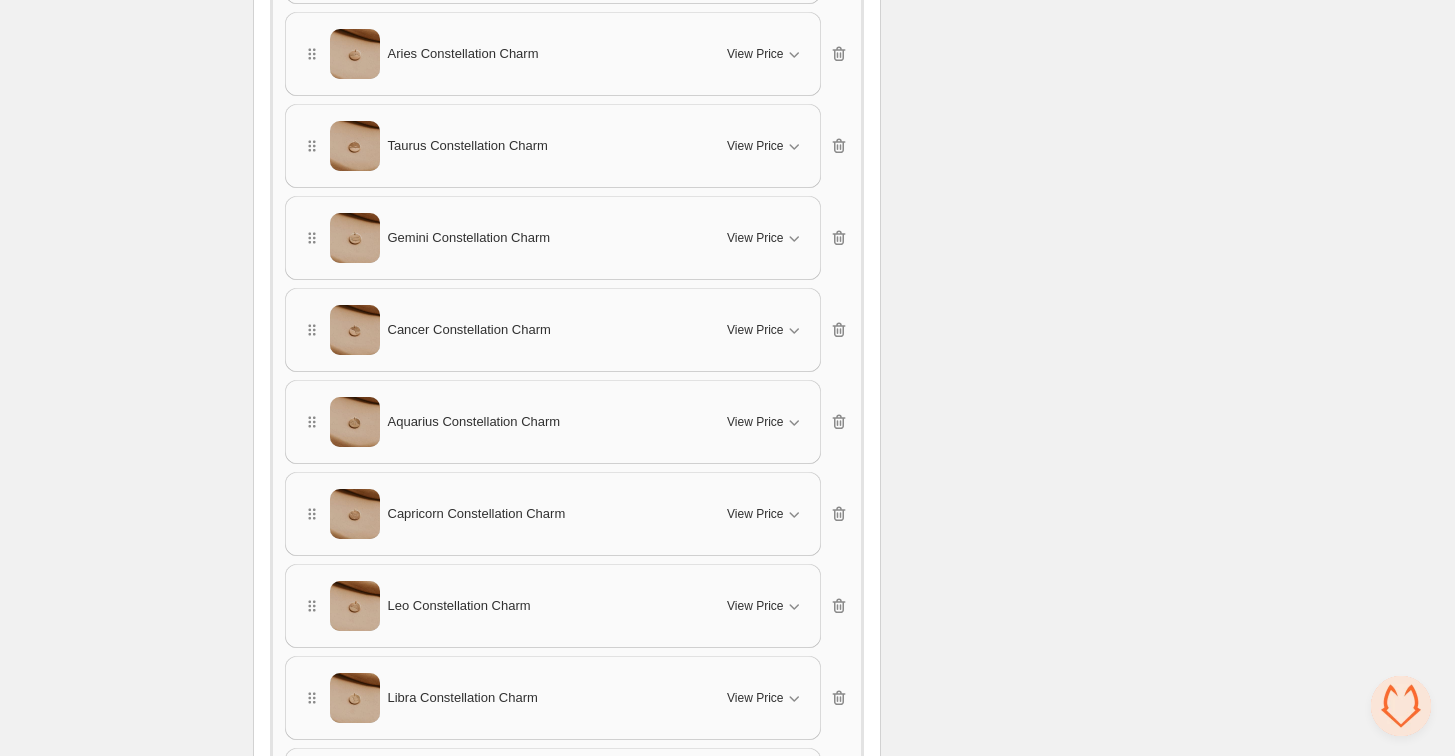 scroll, scrollTop: 4309, scrollLeft: 0, axis: vertical 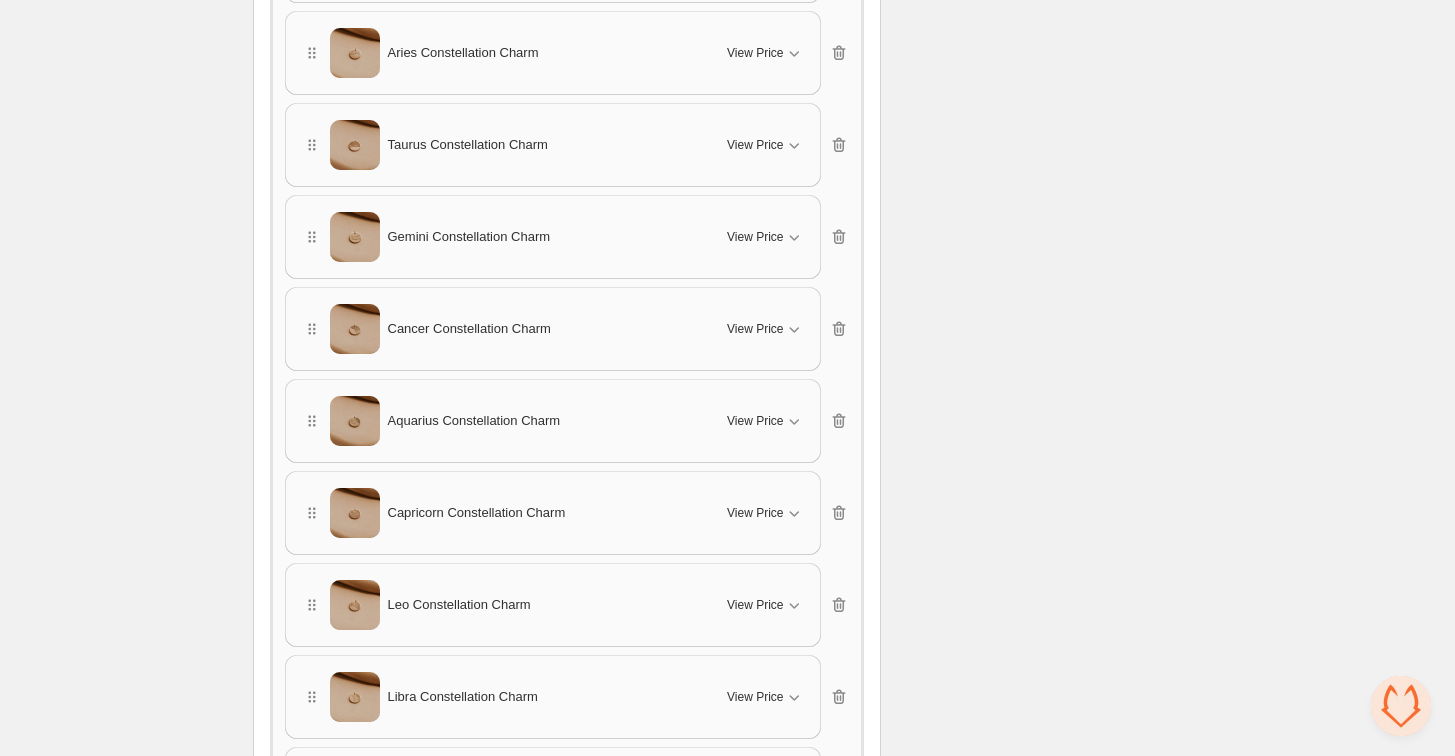 click on "Leo Constellation Charm" at bounding box center (503, 605) 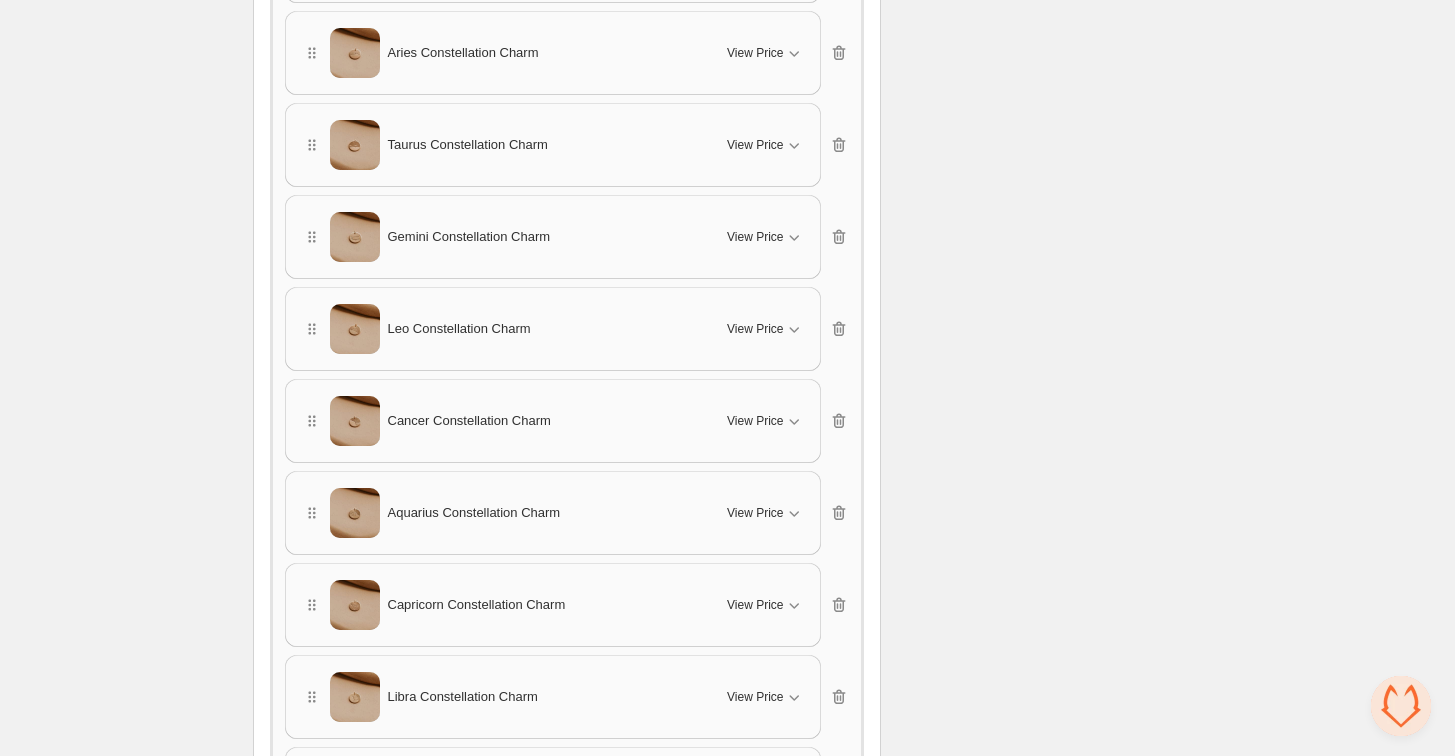 click on "Cancer Constellation Charm" at bounding box center (469, 421) 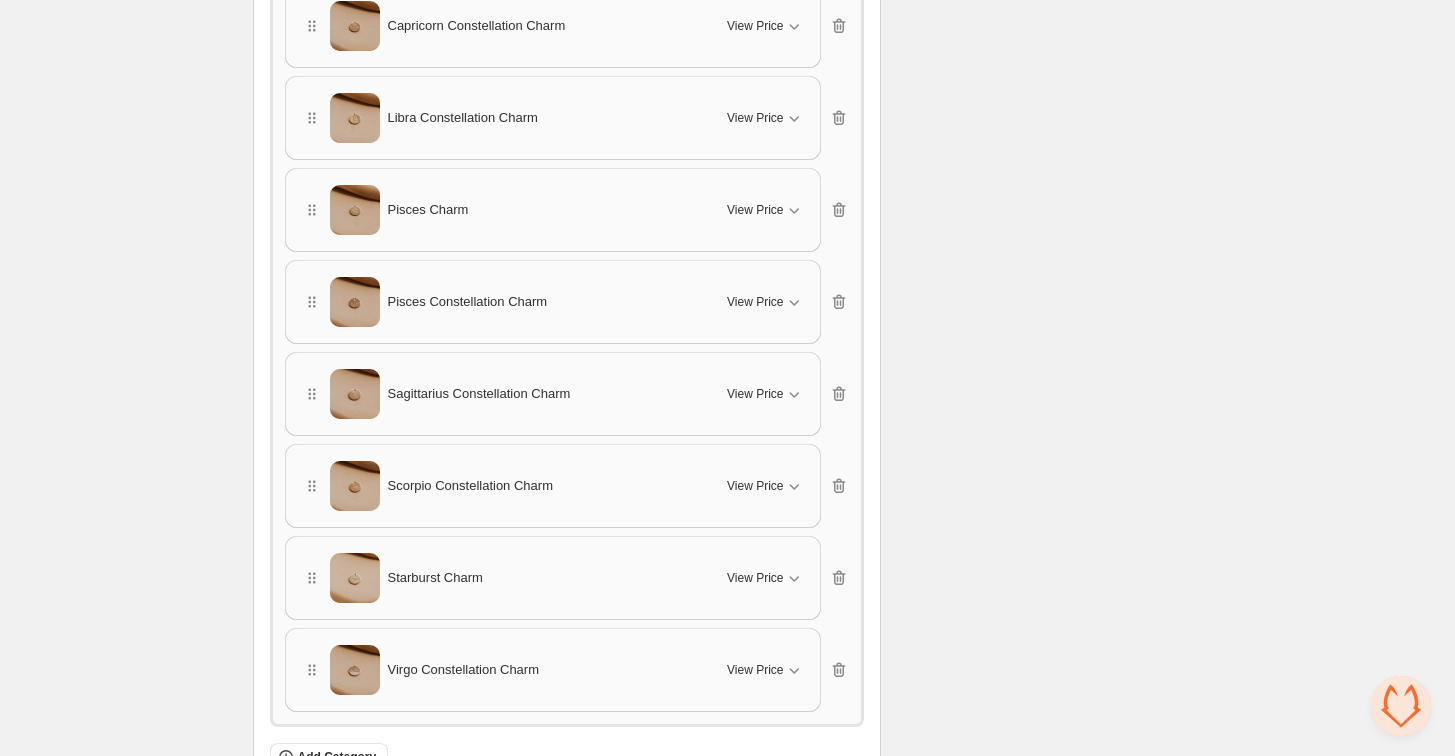 scroll, scrollTop: 4888, scrollLeft: 0, axis: vertical 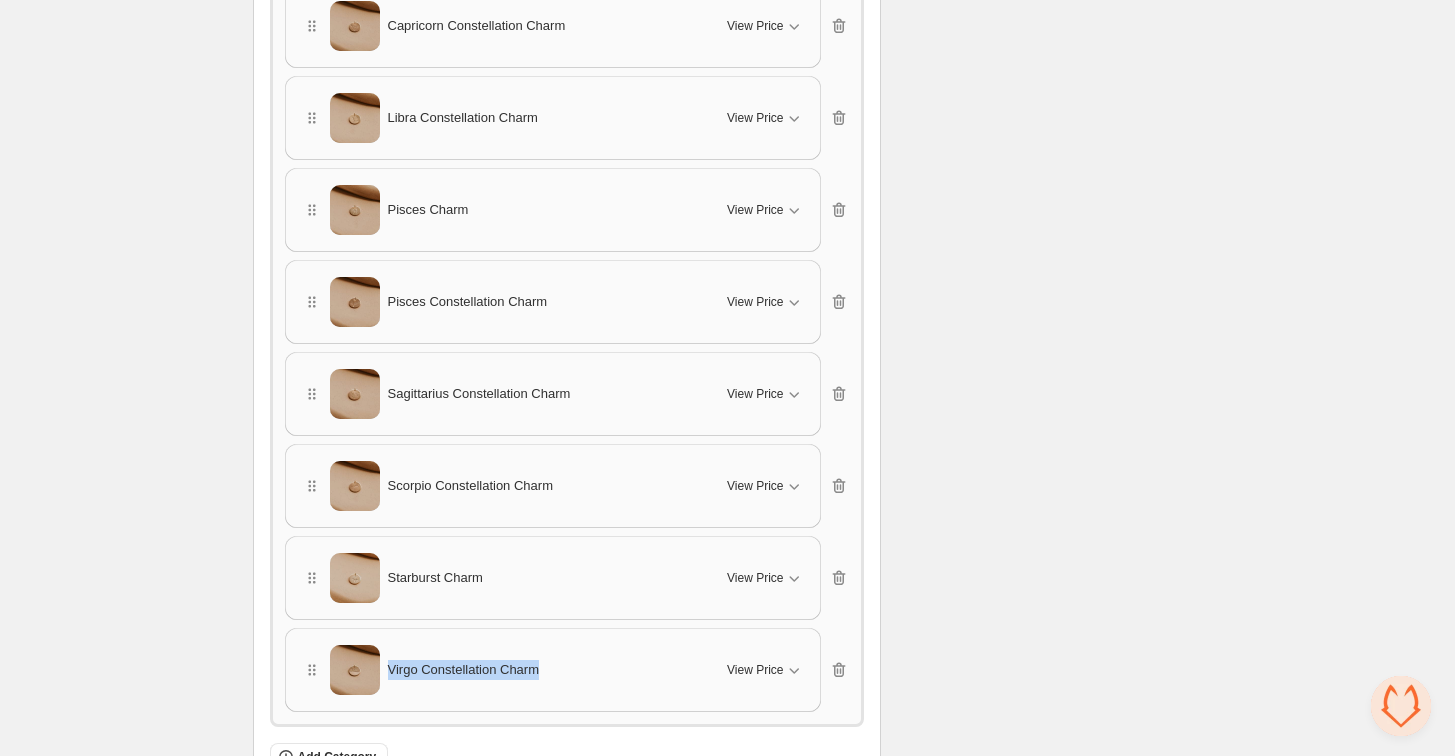 drag, startPoint x: 614, startPoint y: 637, endPoint x: 623, endPoint y: 674, distance: 38.078865 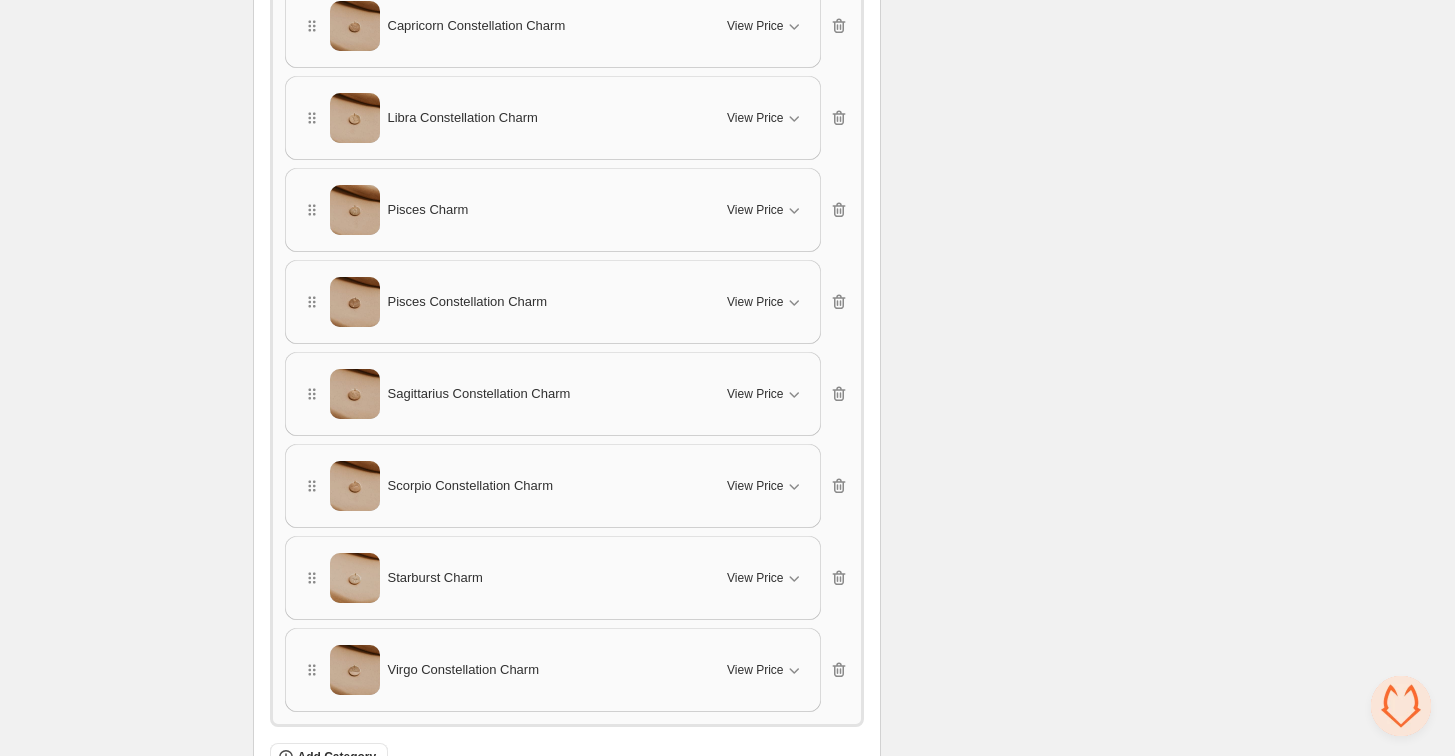 click on "Virgo Constellation Charm" at bounding box center [503, 670] 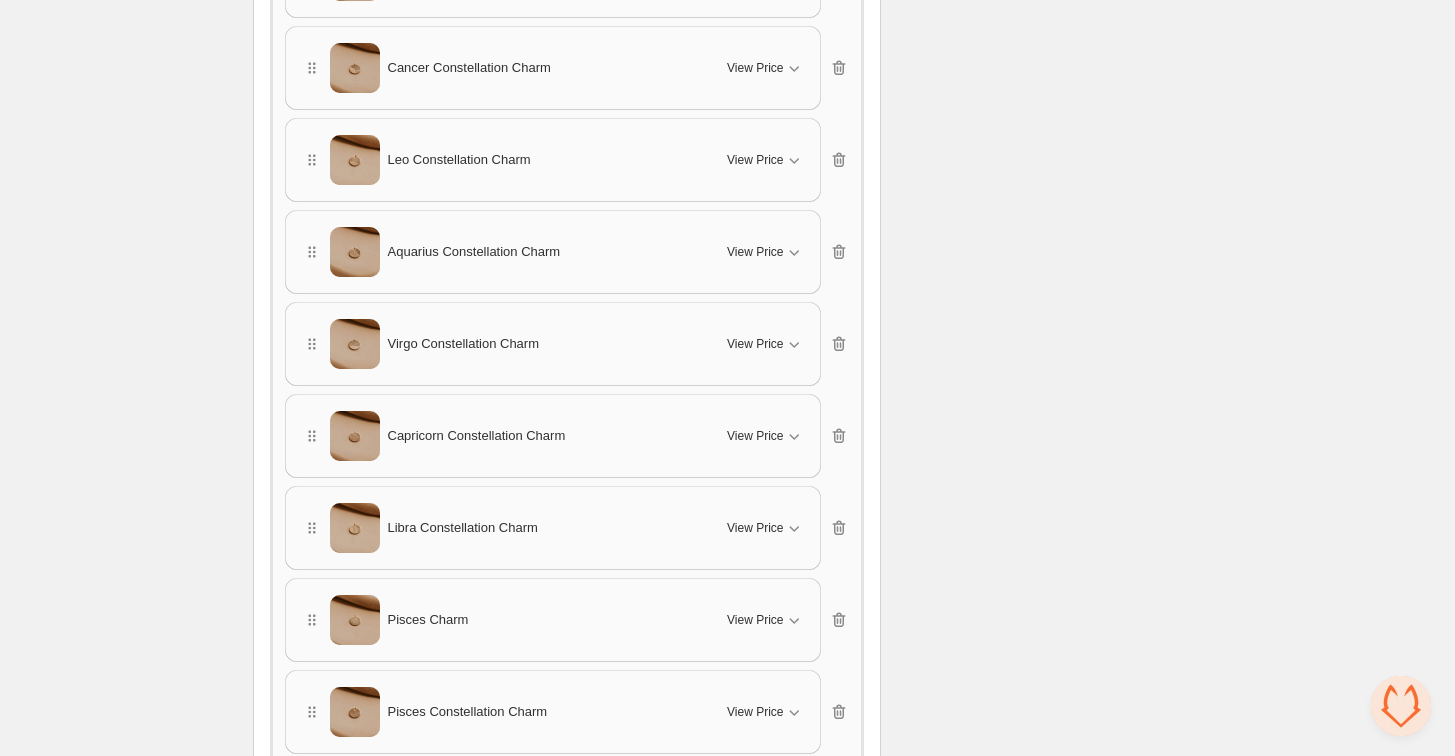 scroll, scrollTop: 4569, scrollLeft: 0, axis: vertical 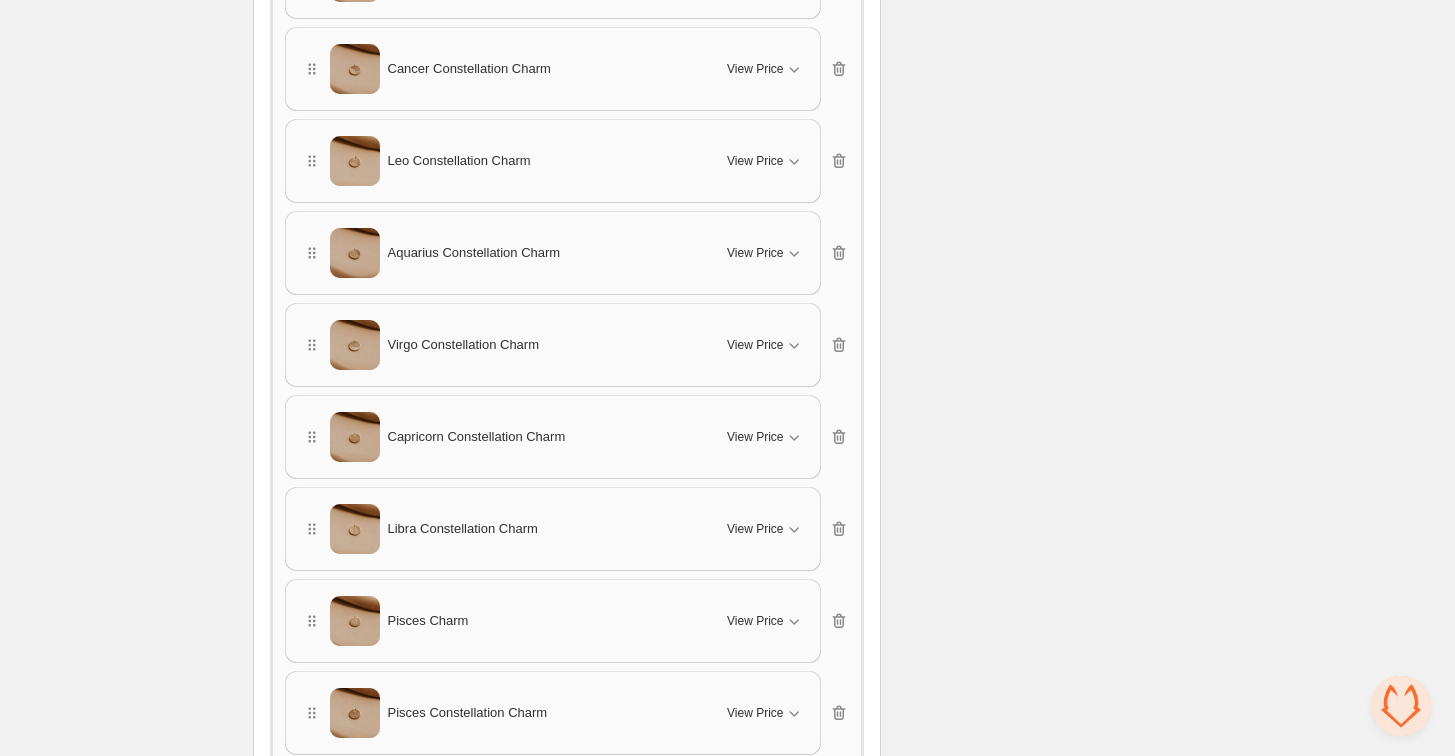 click on "Virgo Constellation Charm" at bounding box center (503, 345) 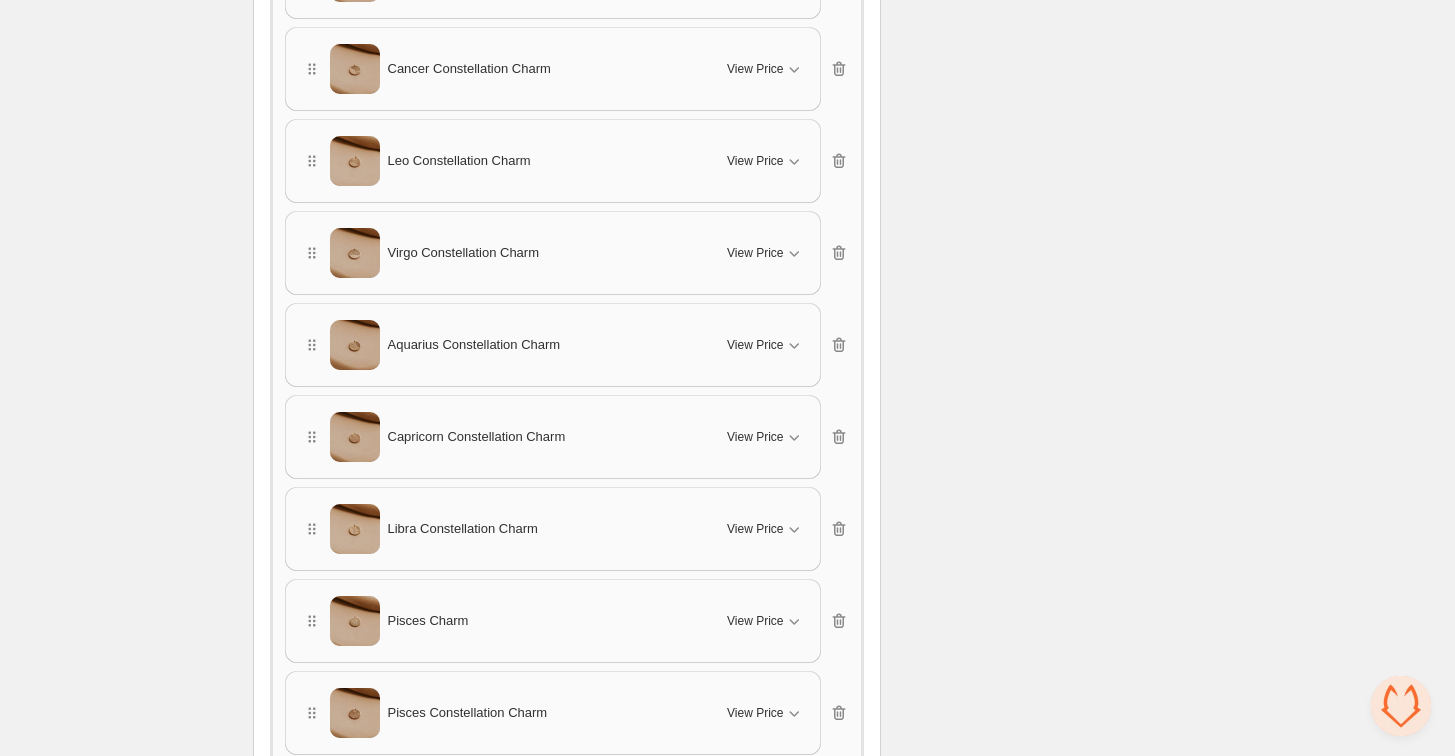 click on "Libra Constellation  Charm" at bounding box center [463, 529] 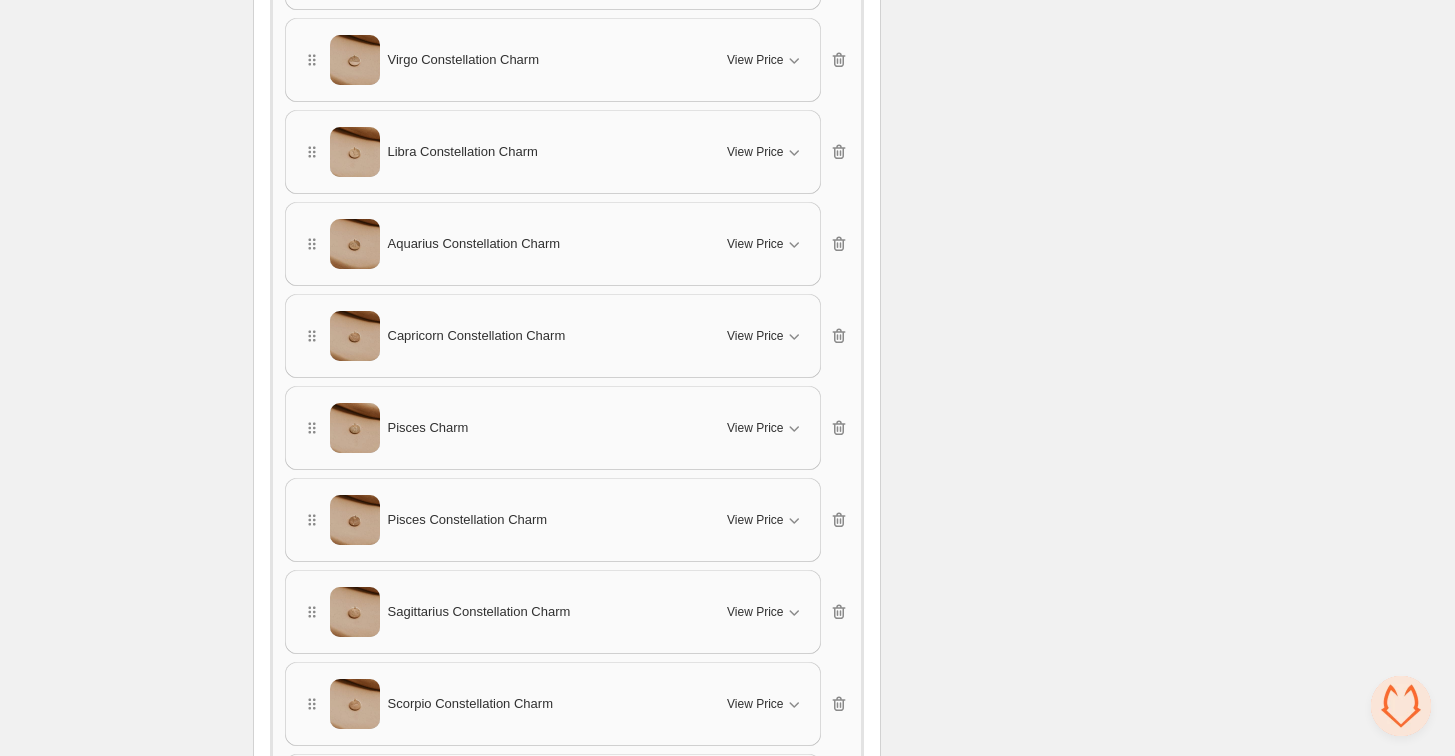scroll, scrollTop: 4846, scrollLeft: 0, axis: vertical 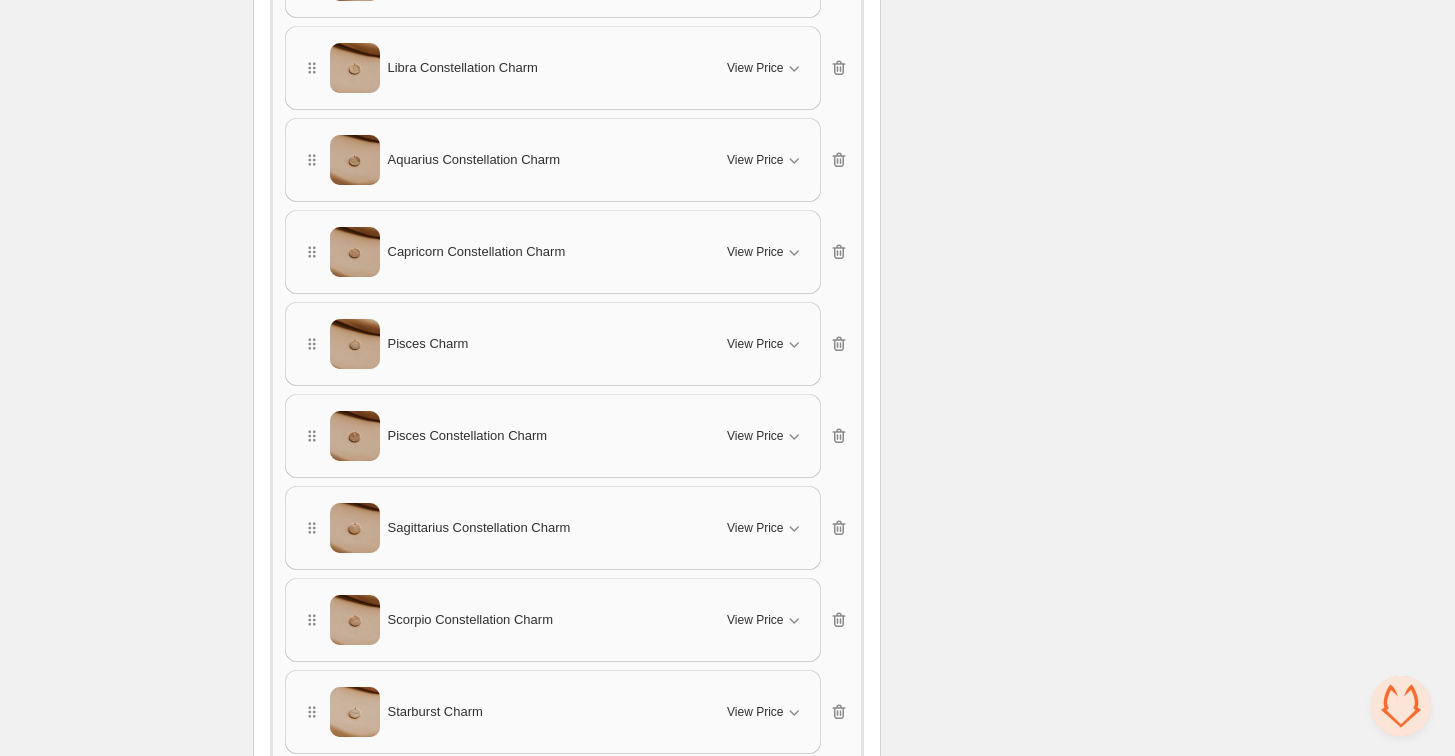 click on "Scorpio Constellation Charm" at bounding box center [503, 620] 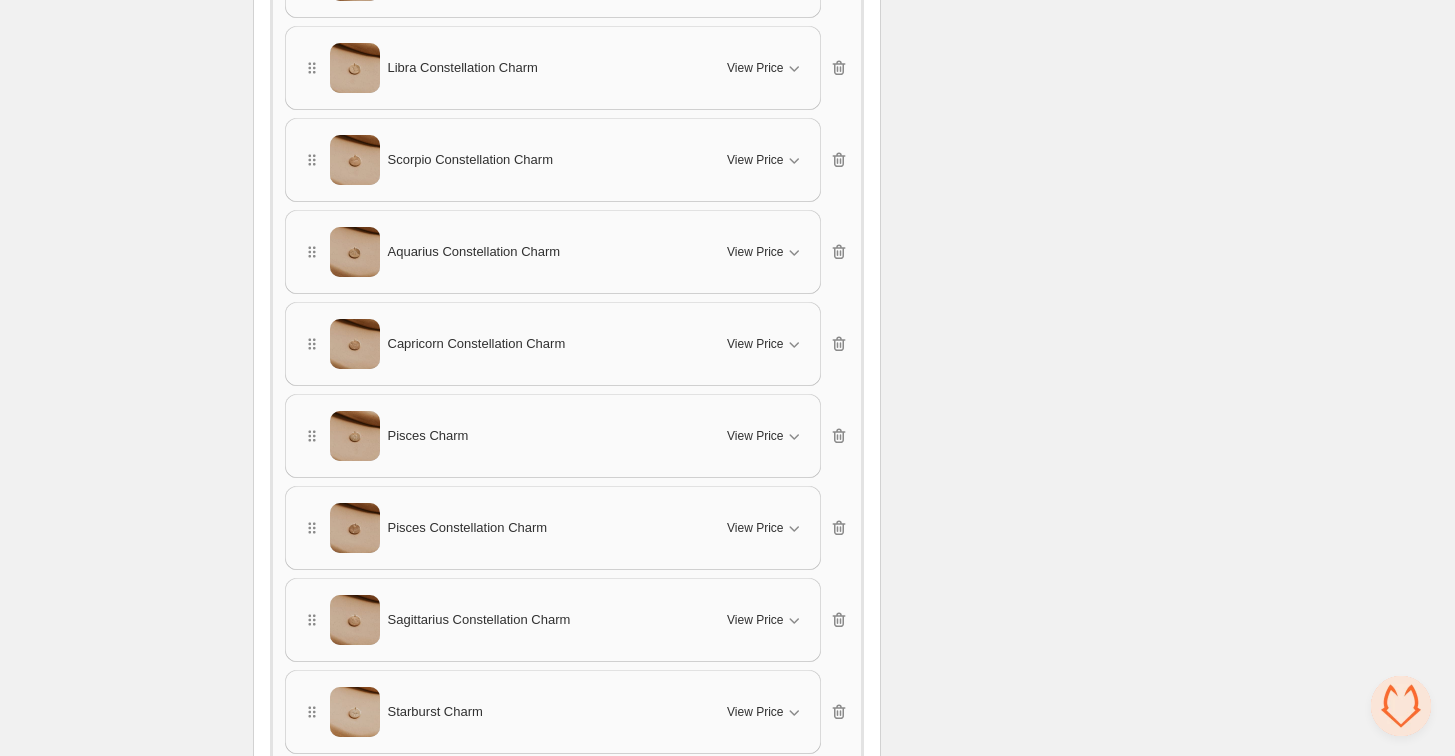click on "Sagittarius Constellation Charm View Price" at bounding box center (553, 620) 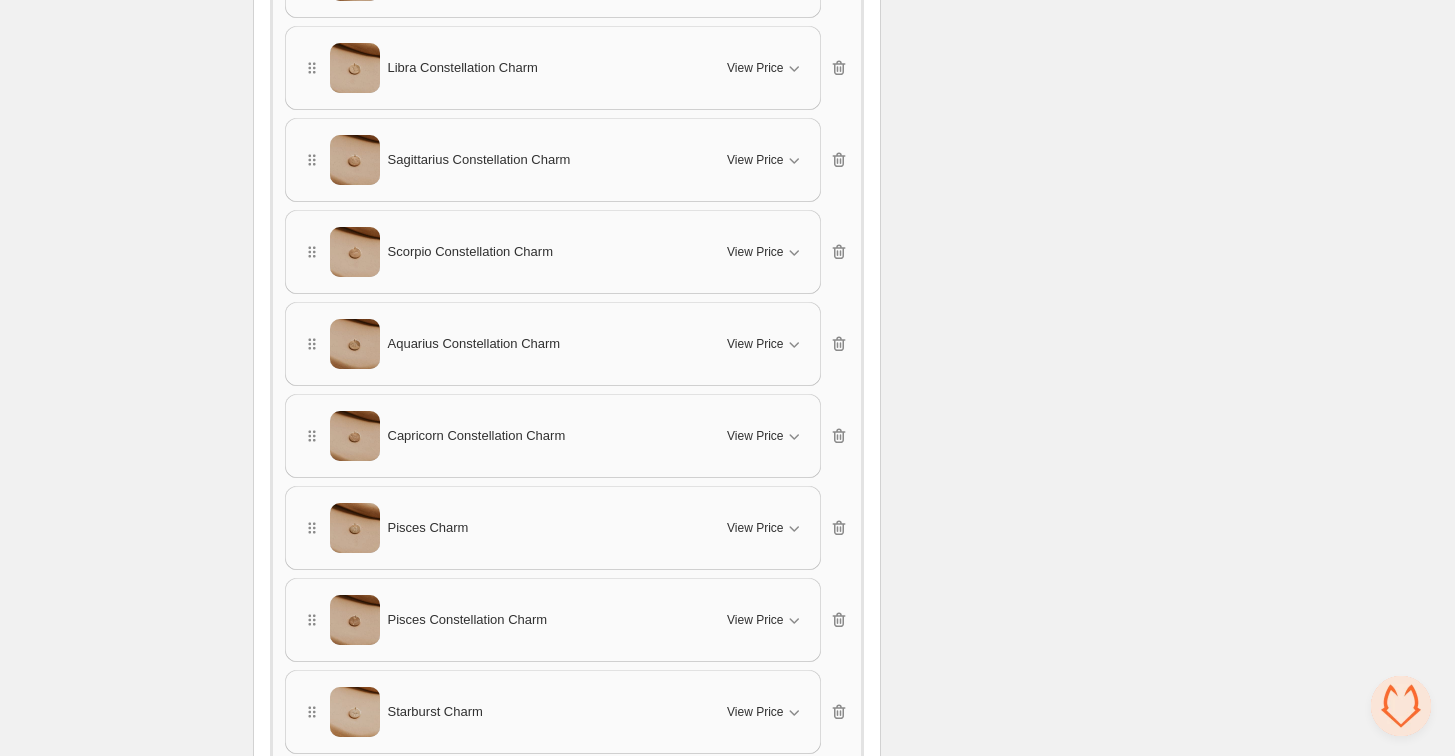 click on "Sagittarius Constellation Charm" at bounding box center [479, 160] 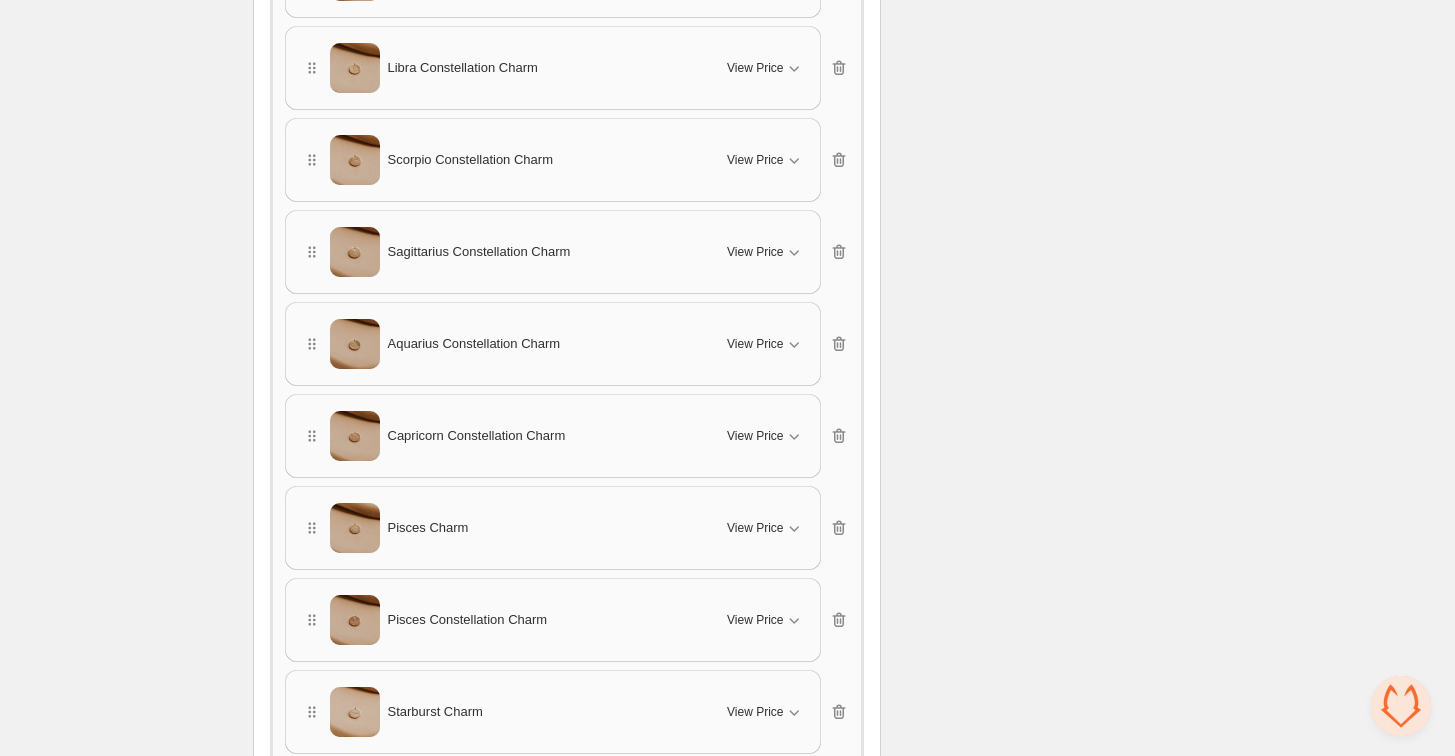 click on "Capricorn Constellation Charm" at bounding box center (503, 436) 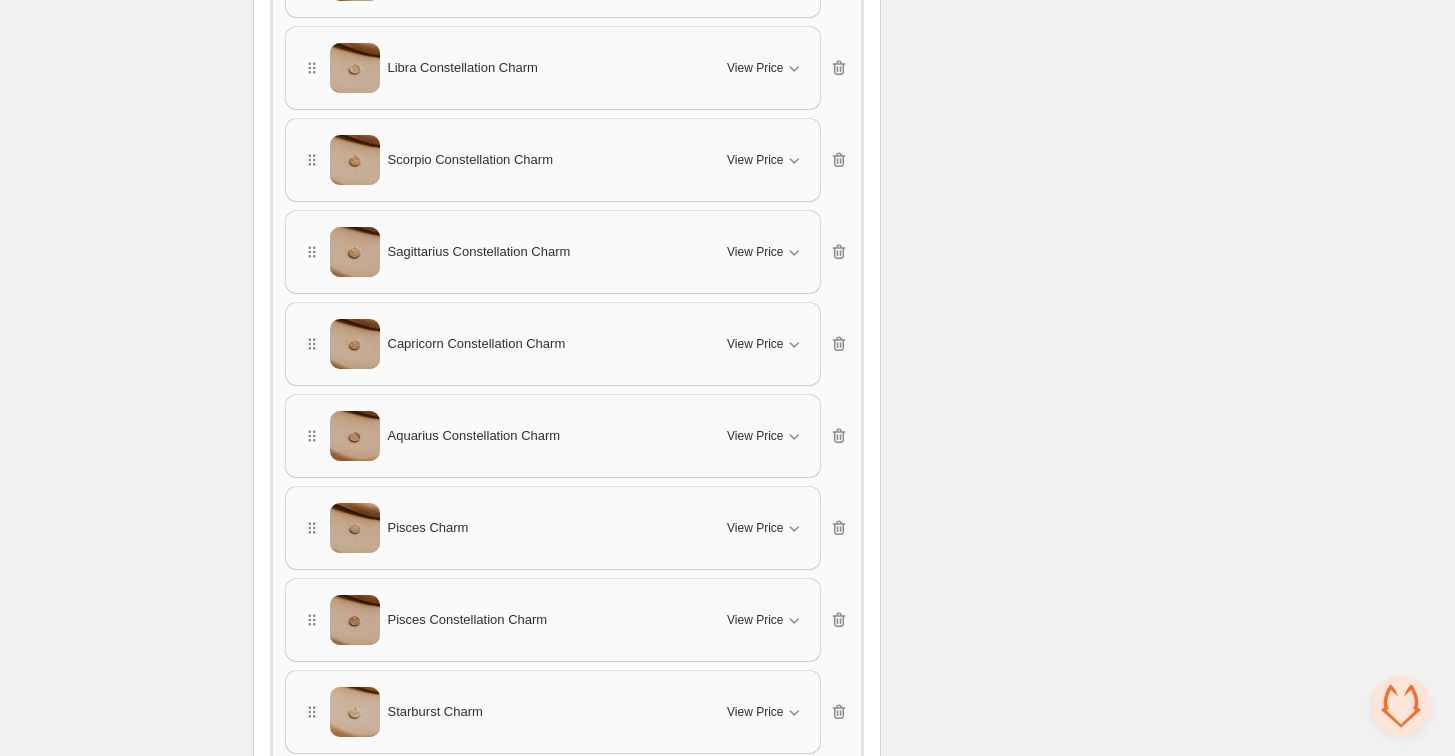 click on "Pisces Constellation Charm" at bounding box center [468, 620] 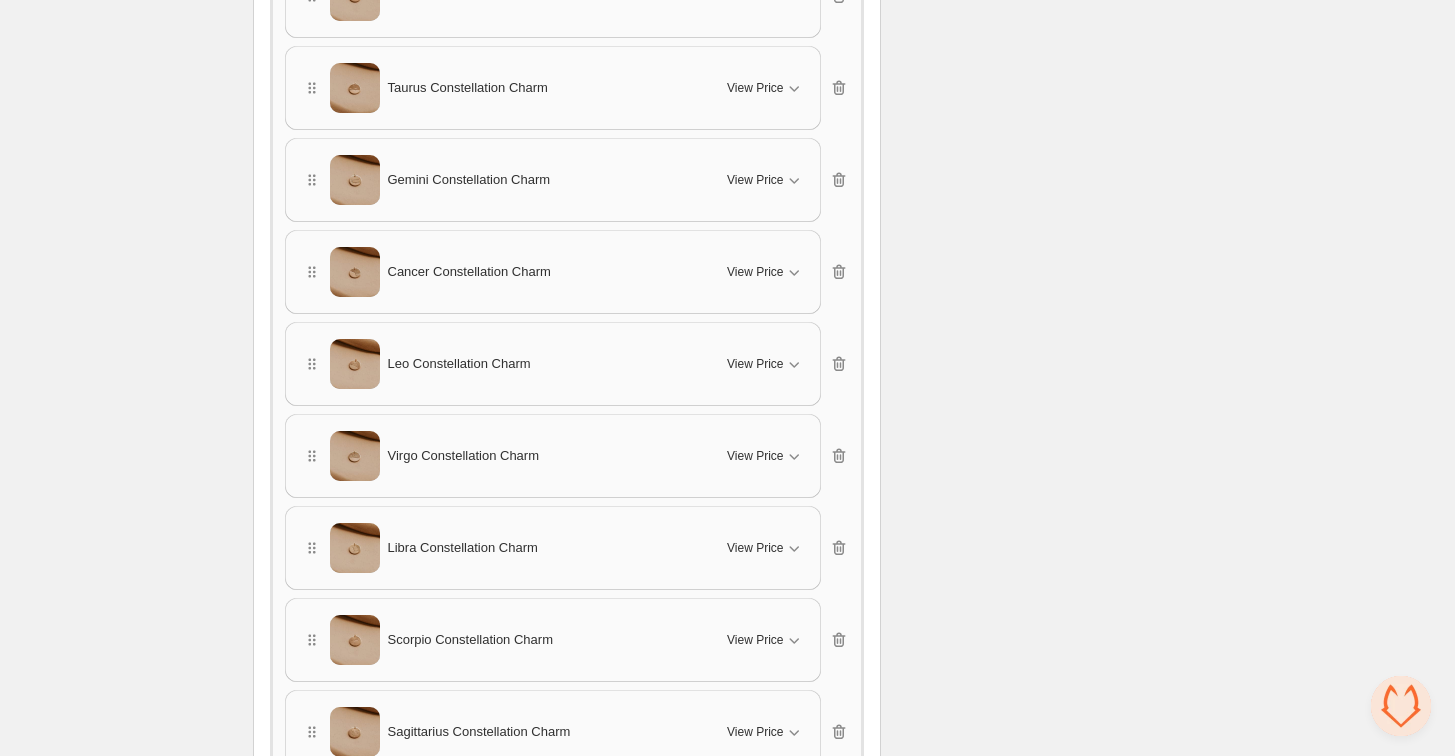 scroll, scrollTop: 5145, scrollLeft: 0, axis: vertical 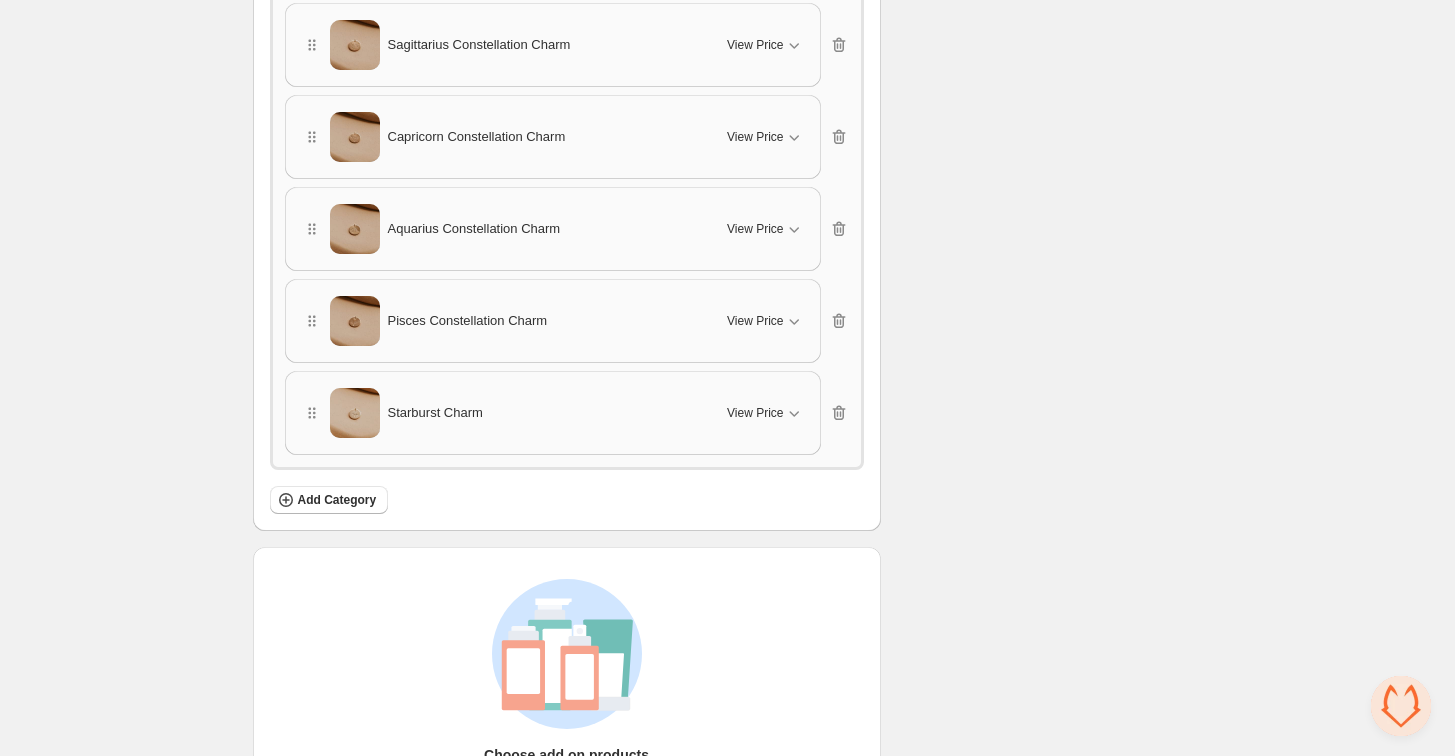 click on "Starburst Charm View Price" at bounding box center [553, 413] 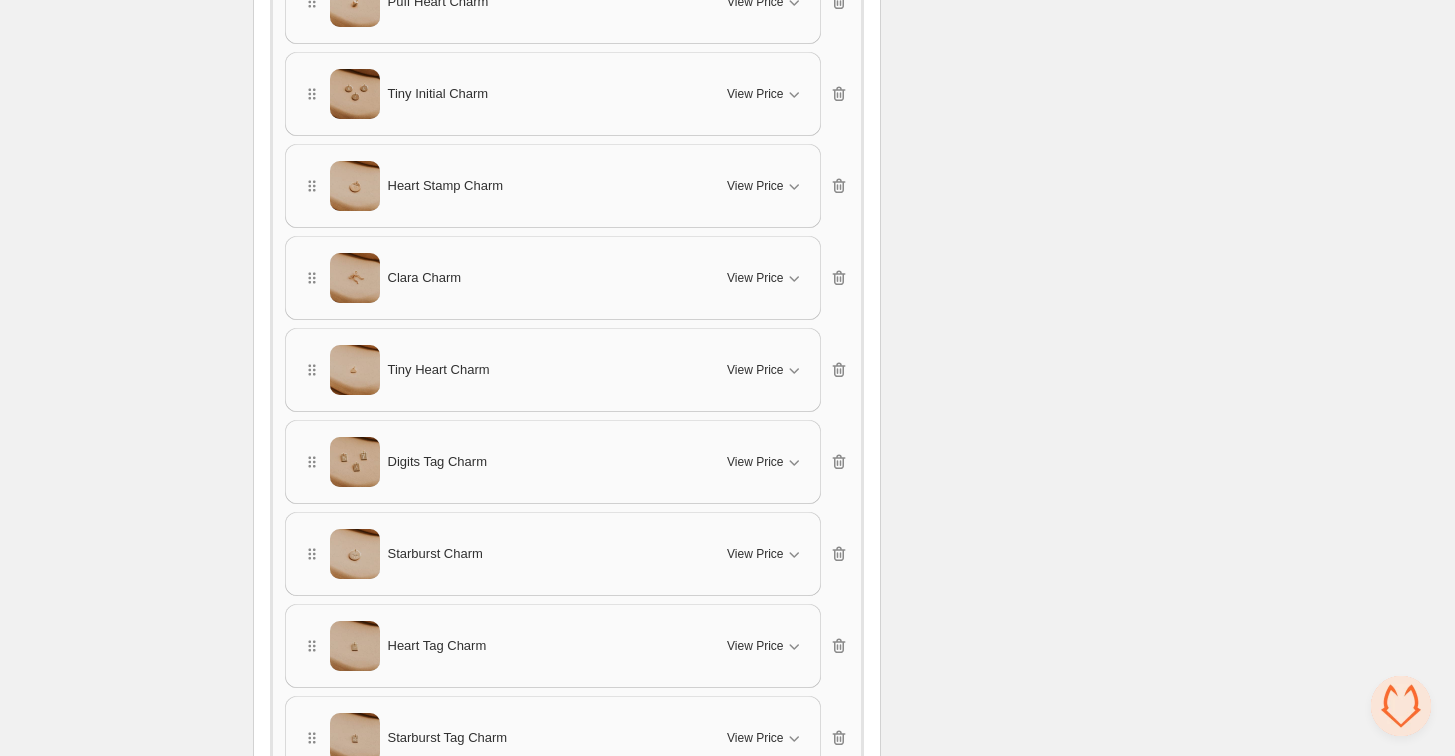 scroll, scrollTop: 1694, scrollLeft: 0, axis: vertical 